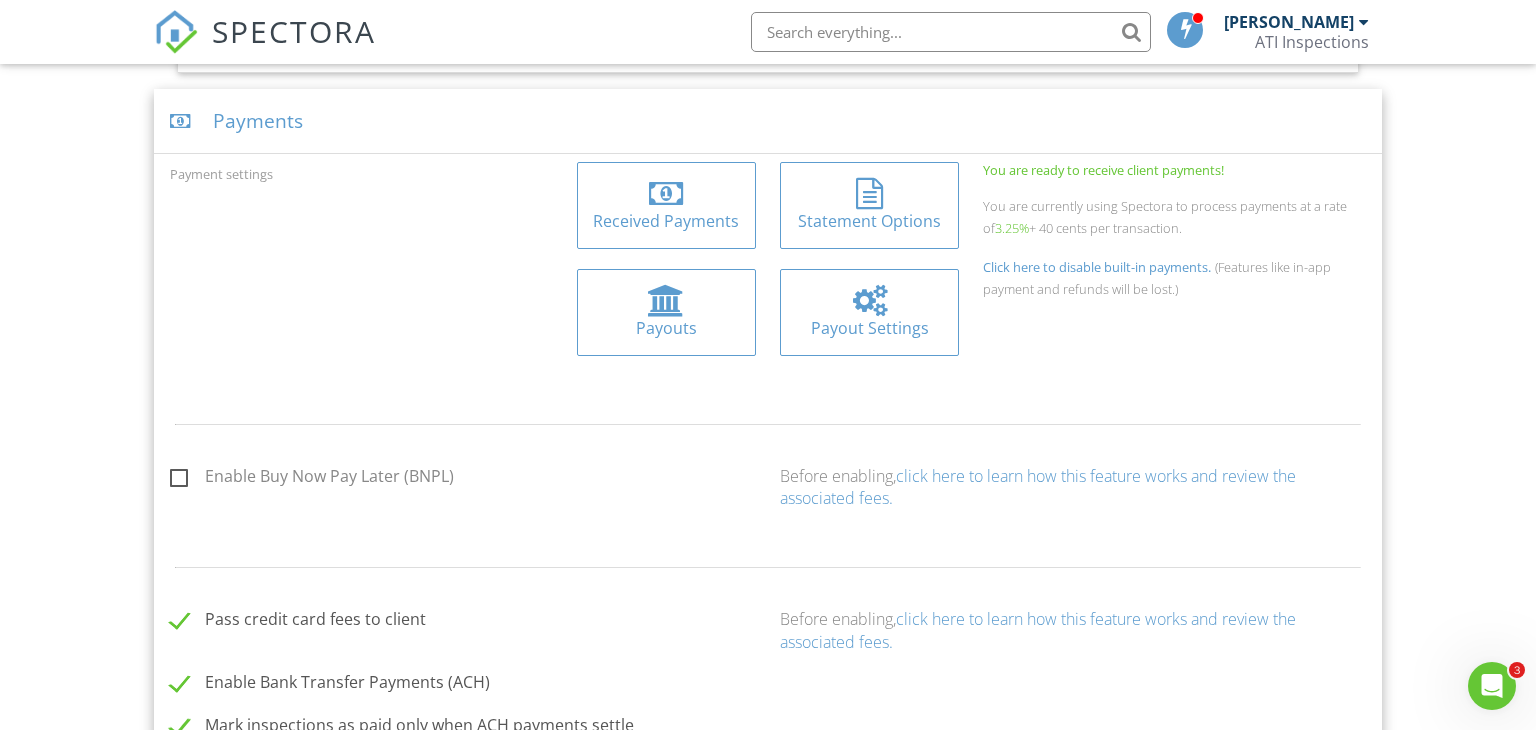 scroll, scrollTop: 796, scrollLeft: 0, axis: vertical 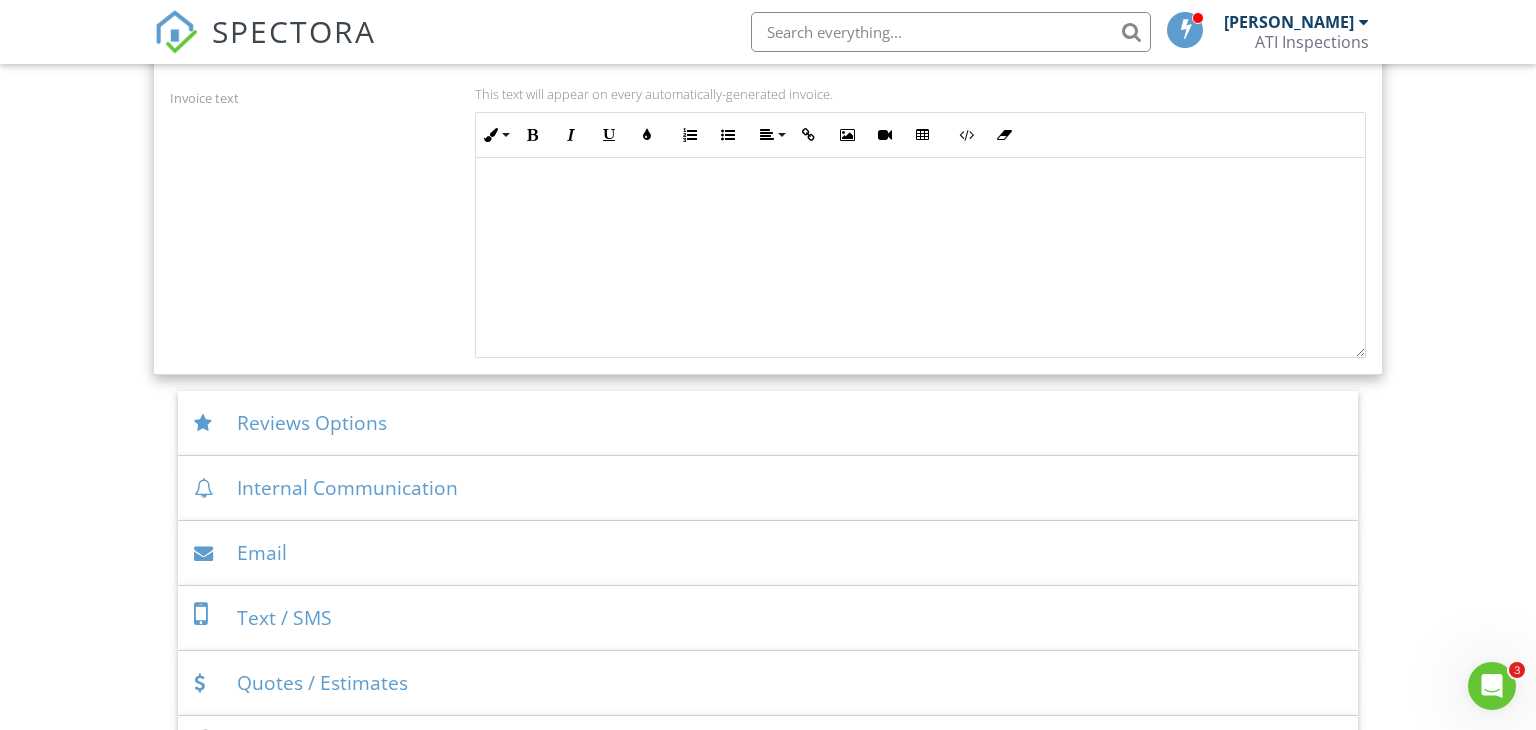 click on "Reviews Options" at bounding box center [768, 423] 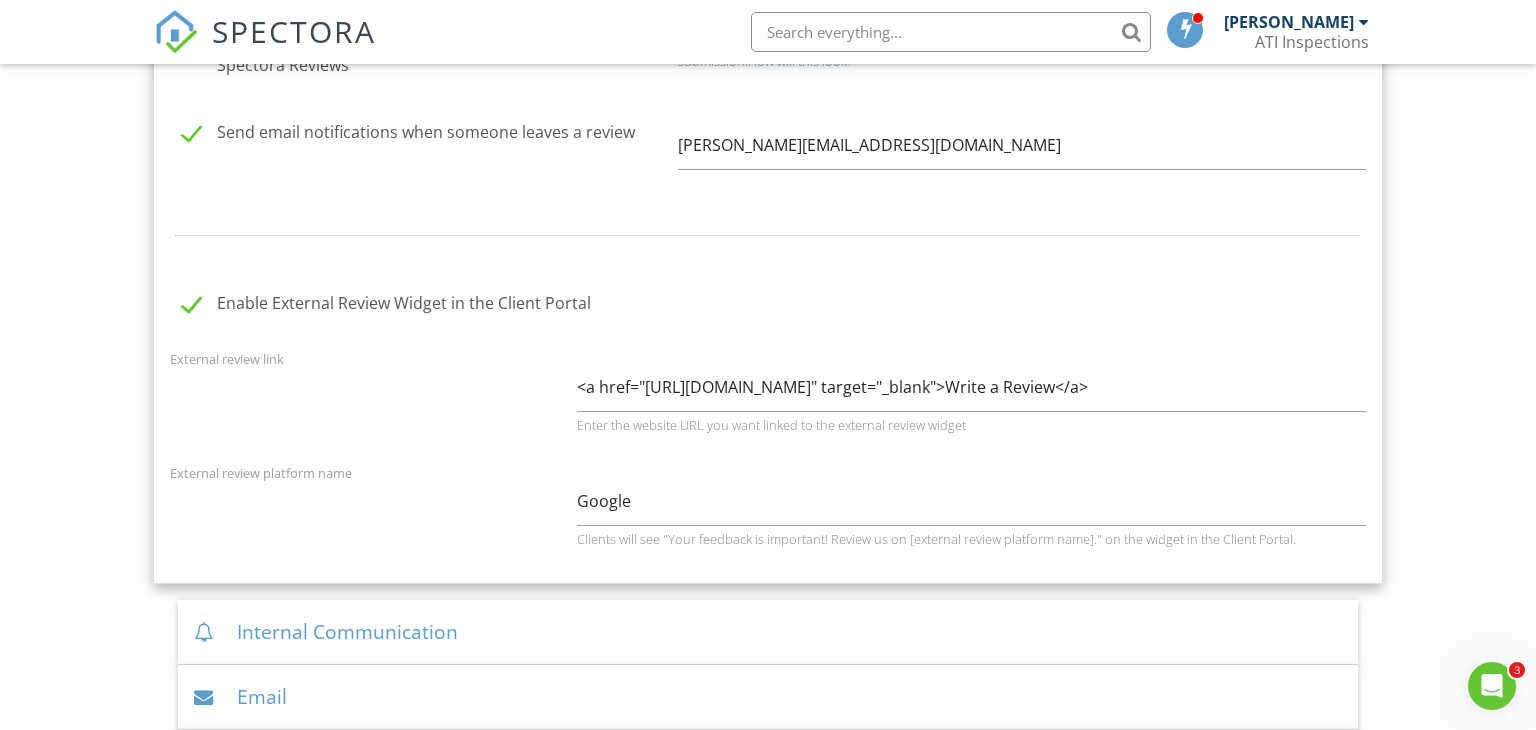 scroll, scrollTop: 1099, scrollLeft: 0, axis: vertical 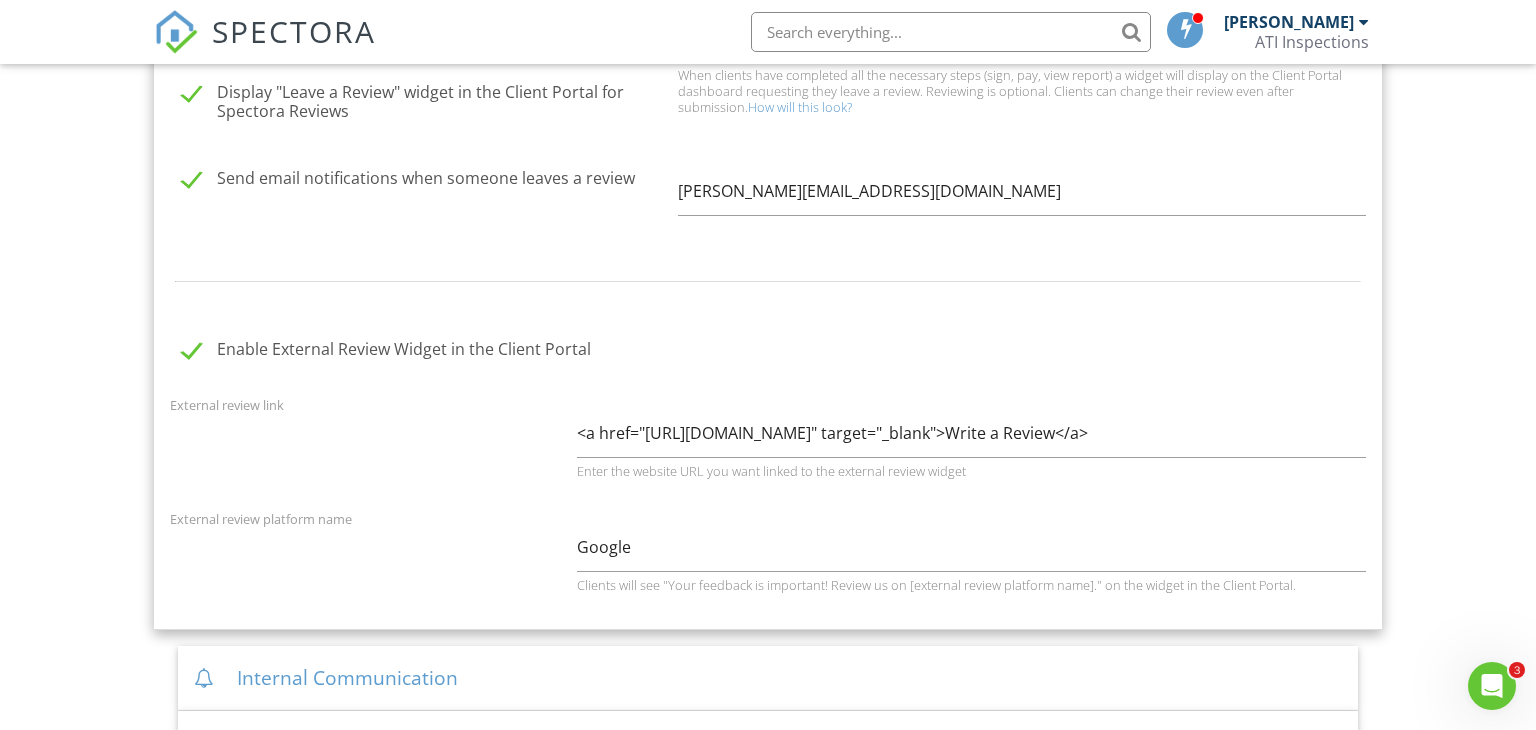 drag, startPoint x: 574, startPoint y: 436, endPoint x: 899, endPoint y: 427, distance: 325.1246 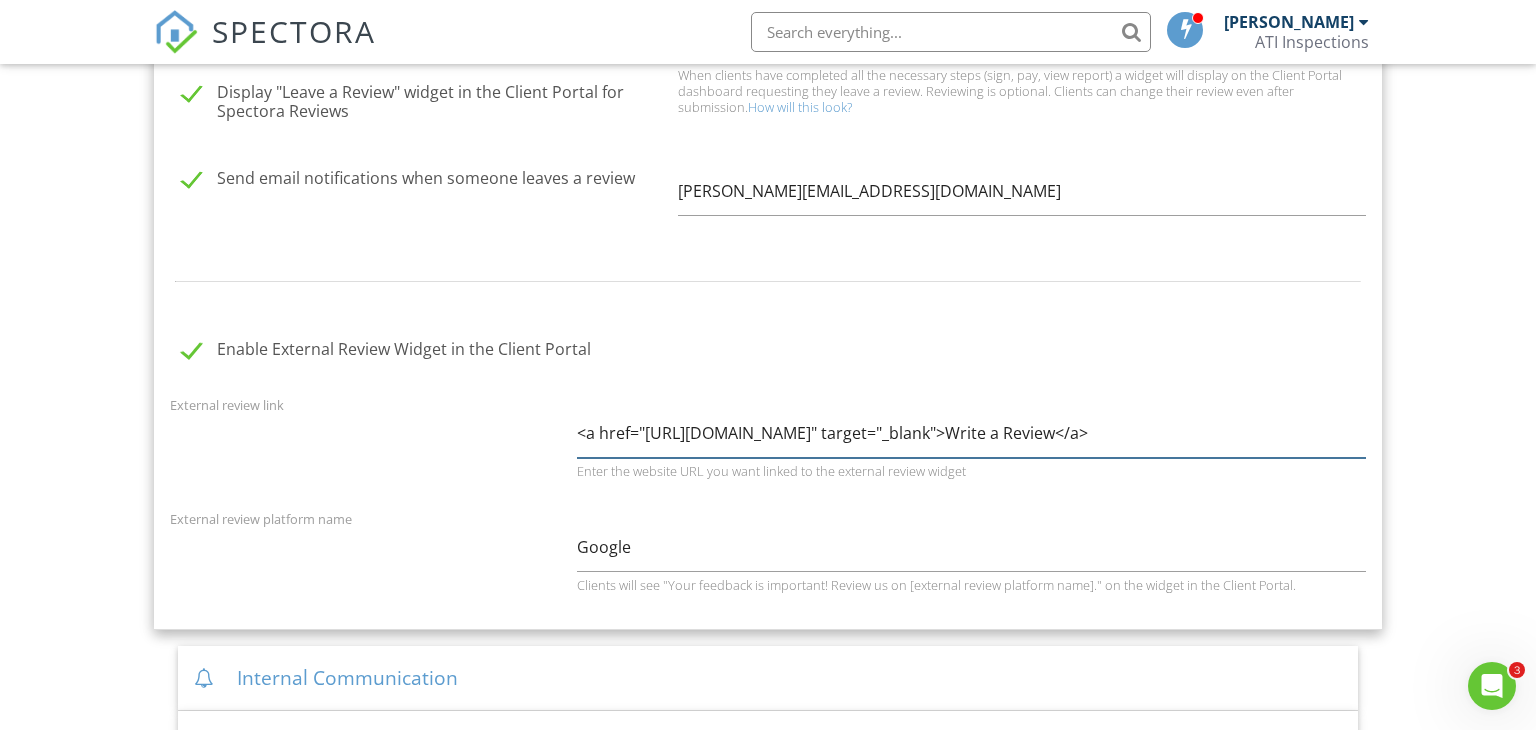 drag, startPoint x: 1357, startPoint y: 429, endPoint x: 520, endPoint y: 433, distance: 837.0096 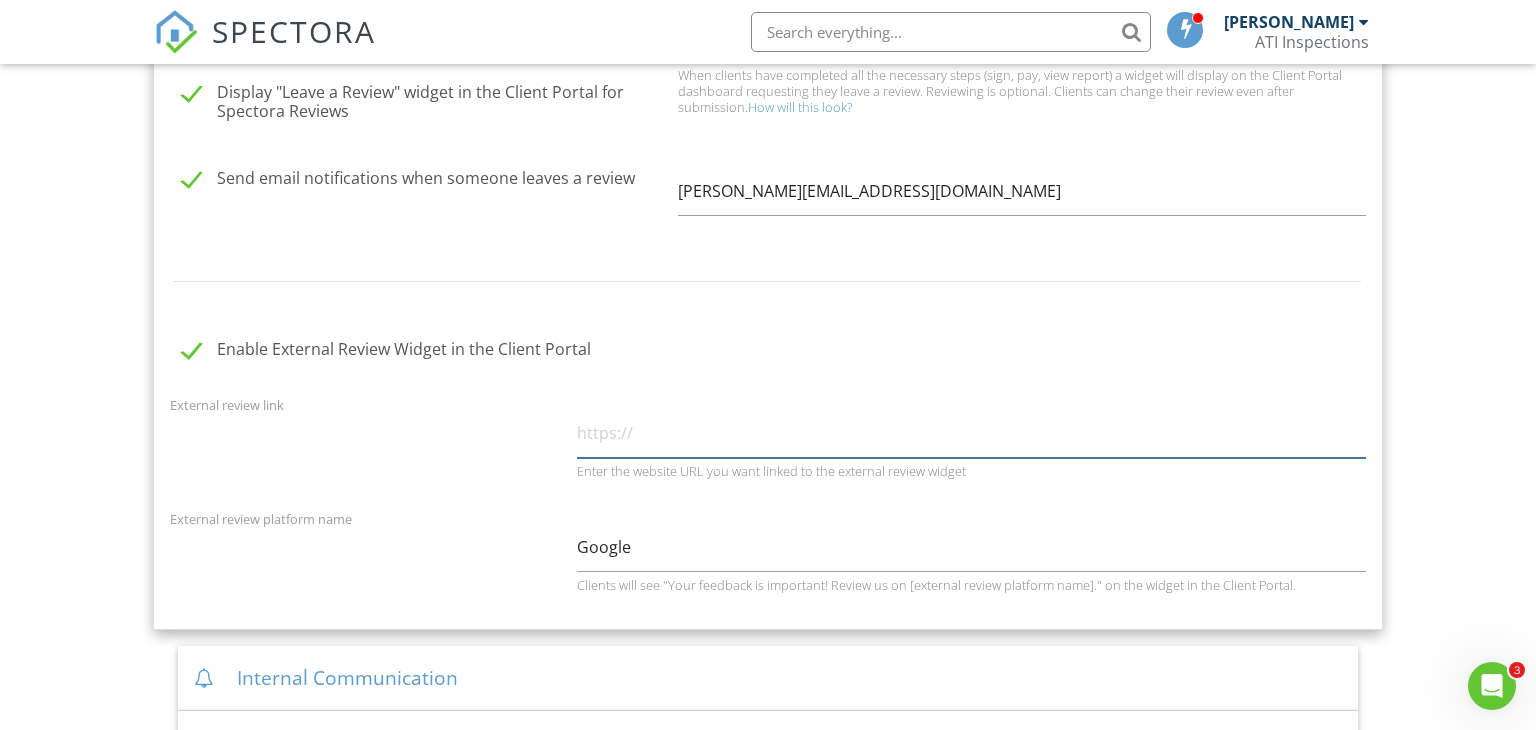 paste on "[URL][DOMAIN_NAME]" 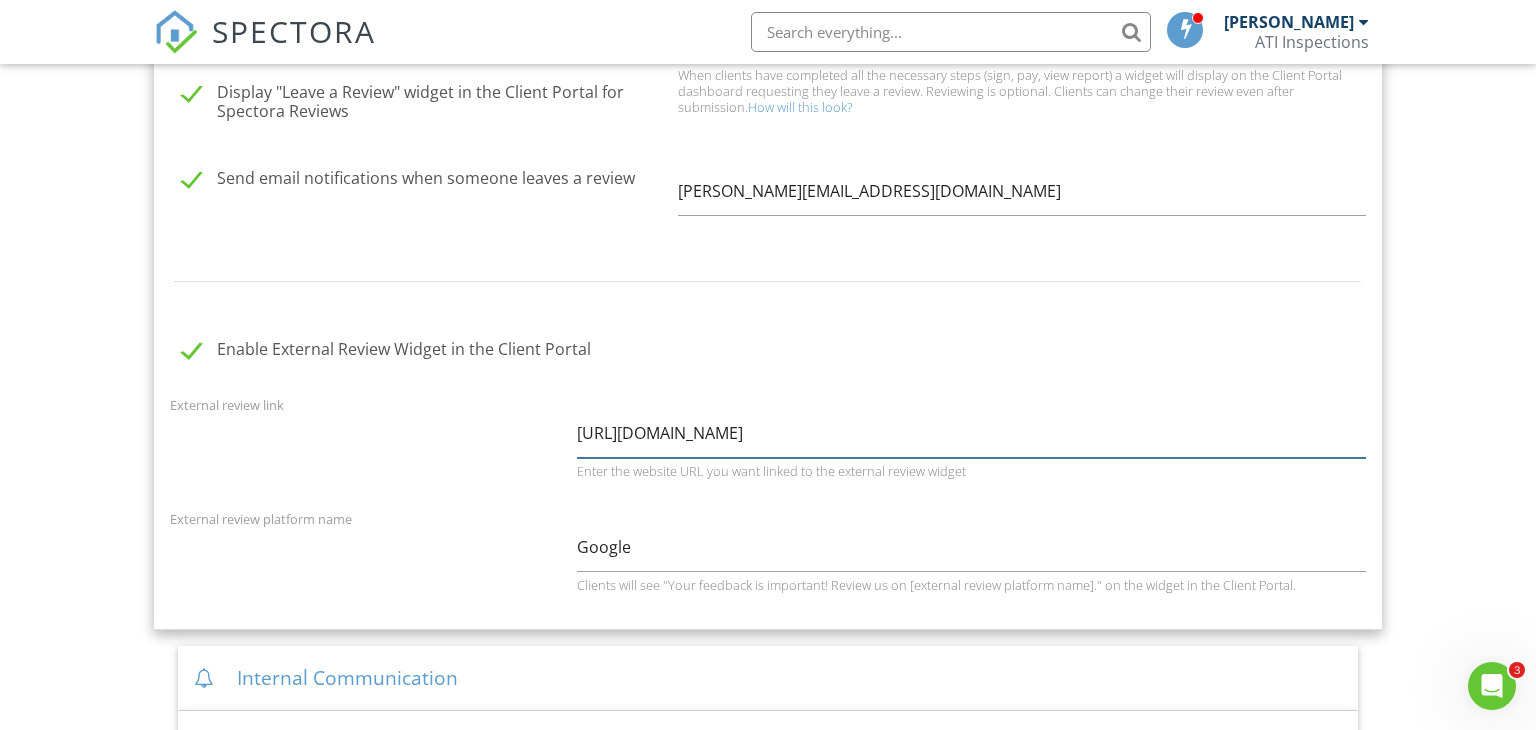 type on "https://www.reviewtec.com/review/allthings-inspections" 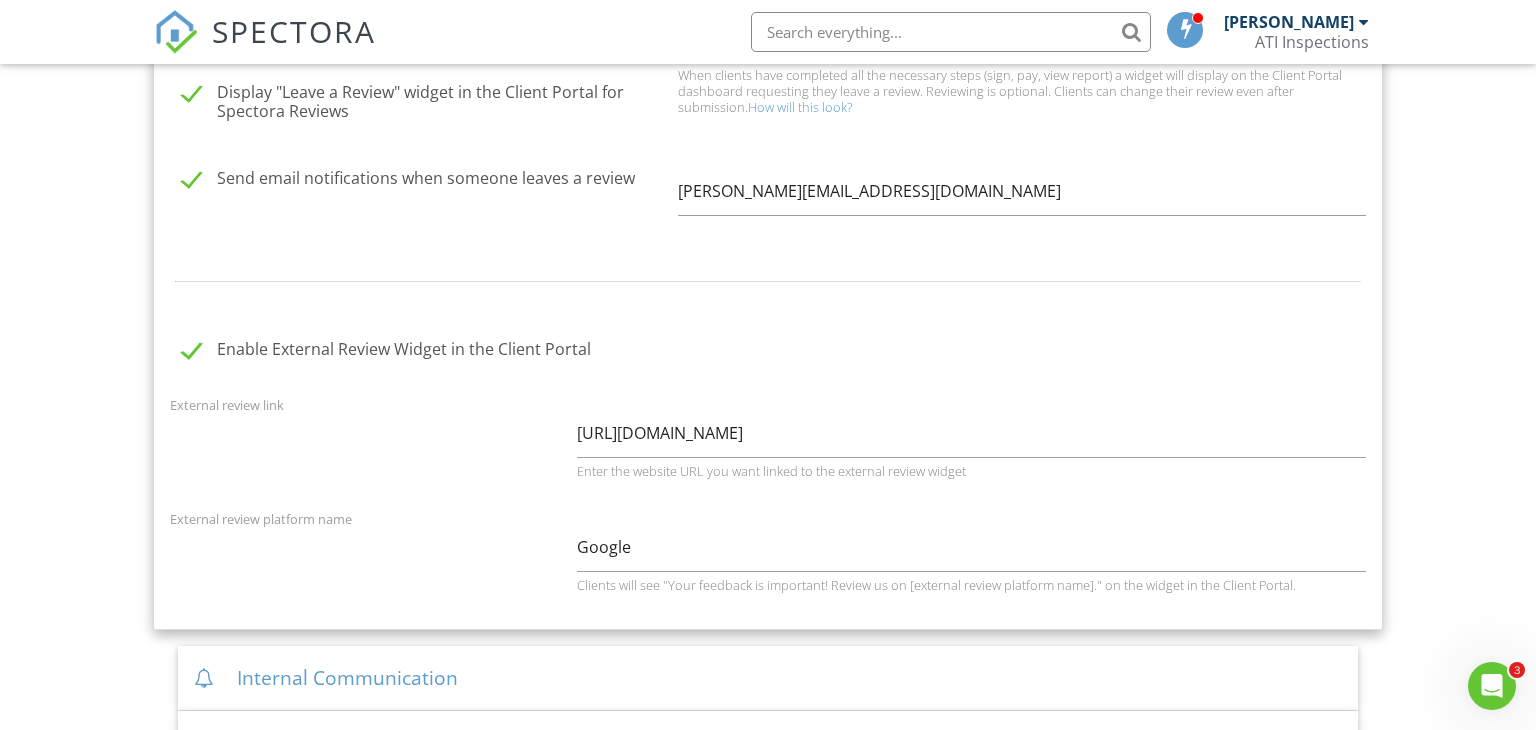 click on "External review link
https://www.reviewtec.com/review/allthings-inspections
Enter the website URL you want linked to the external review widget" at bounding box center [768, 446] 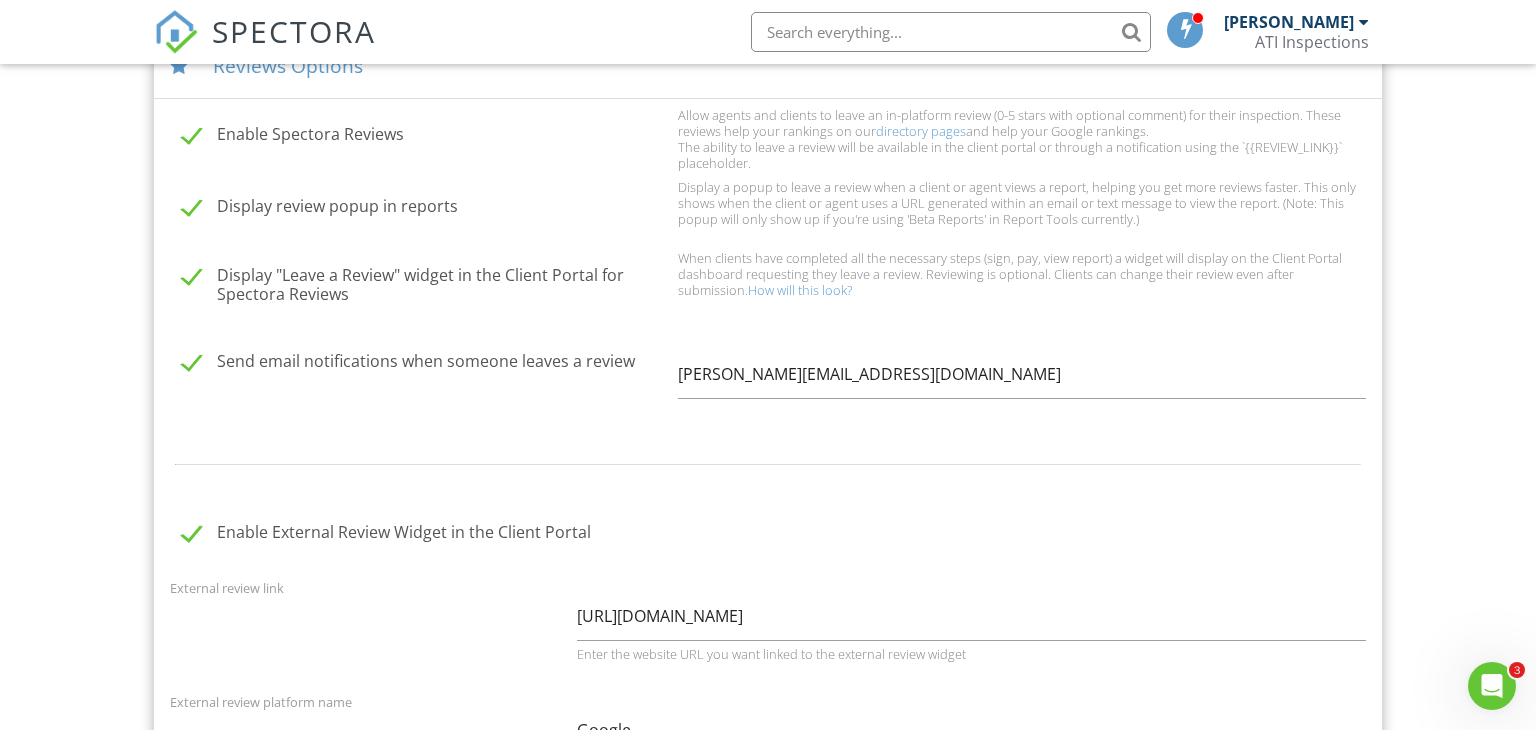 scroll, scrollTop: 851, scrollLeft: 0, axis: vertical 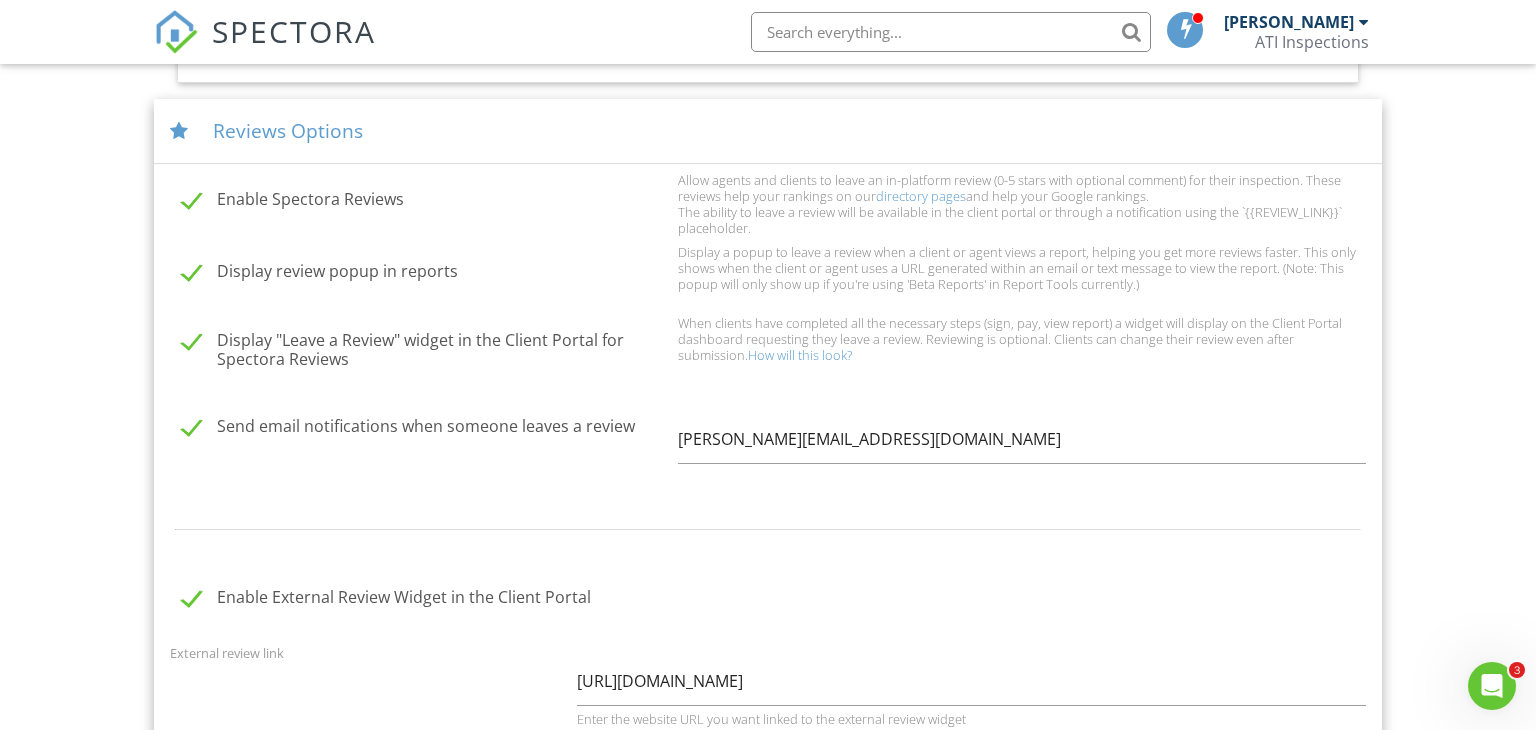 click on "Enable Spectora Reviews" at bounding box center [424, 202] 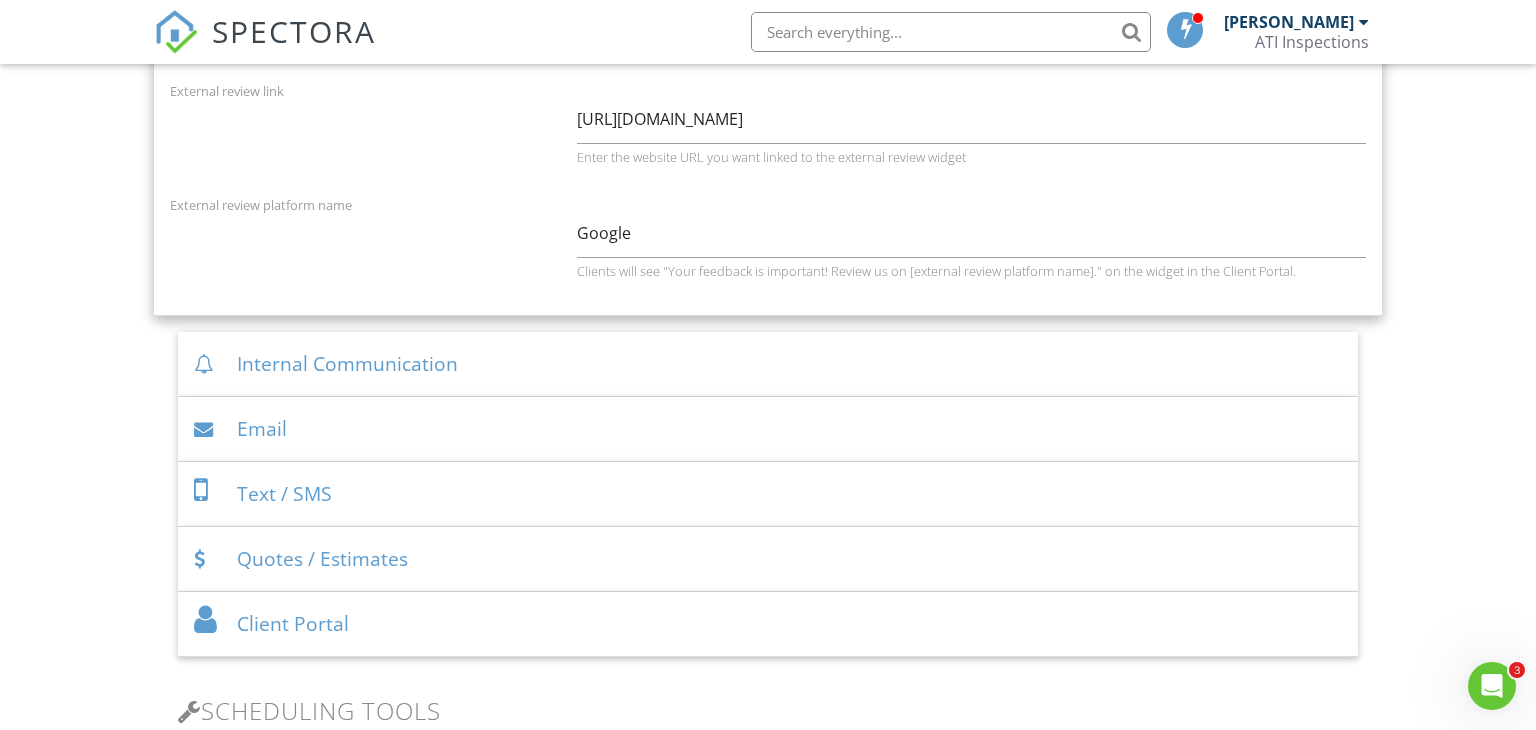 scroll, scrollTop: 1160, scrollLeft: 0, axis: vertical 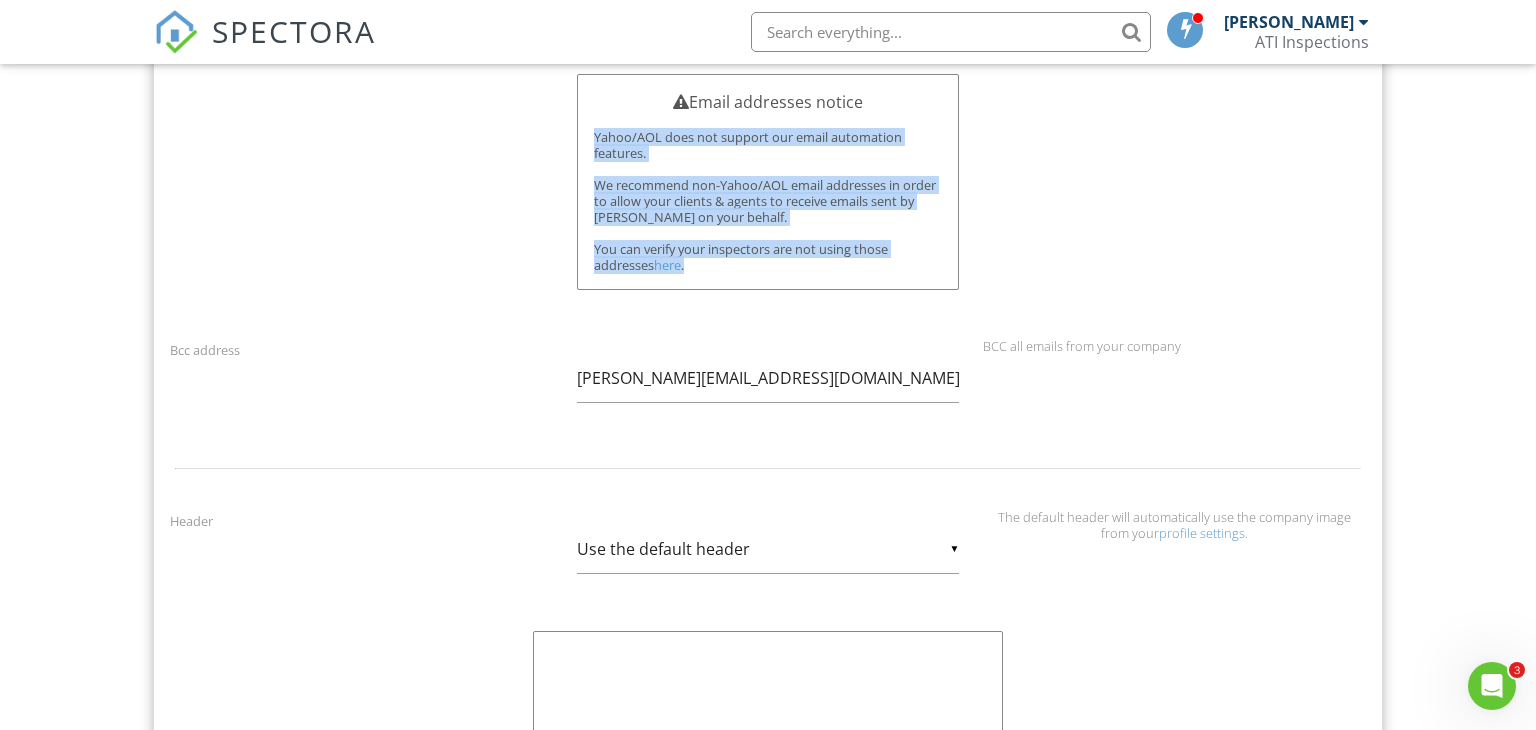 drag, startPoint x: 714, startPoint y: 267, endPoint x: 596, endPoint y: 125, distance: 184.62936 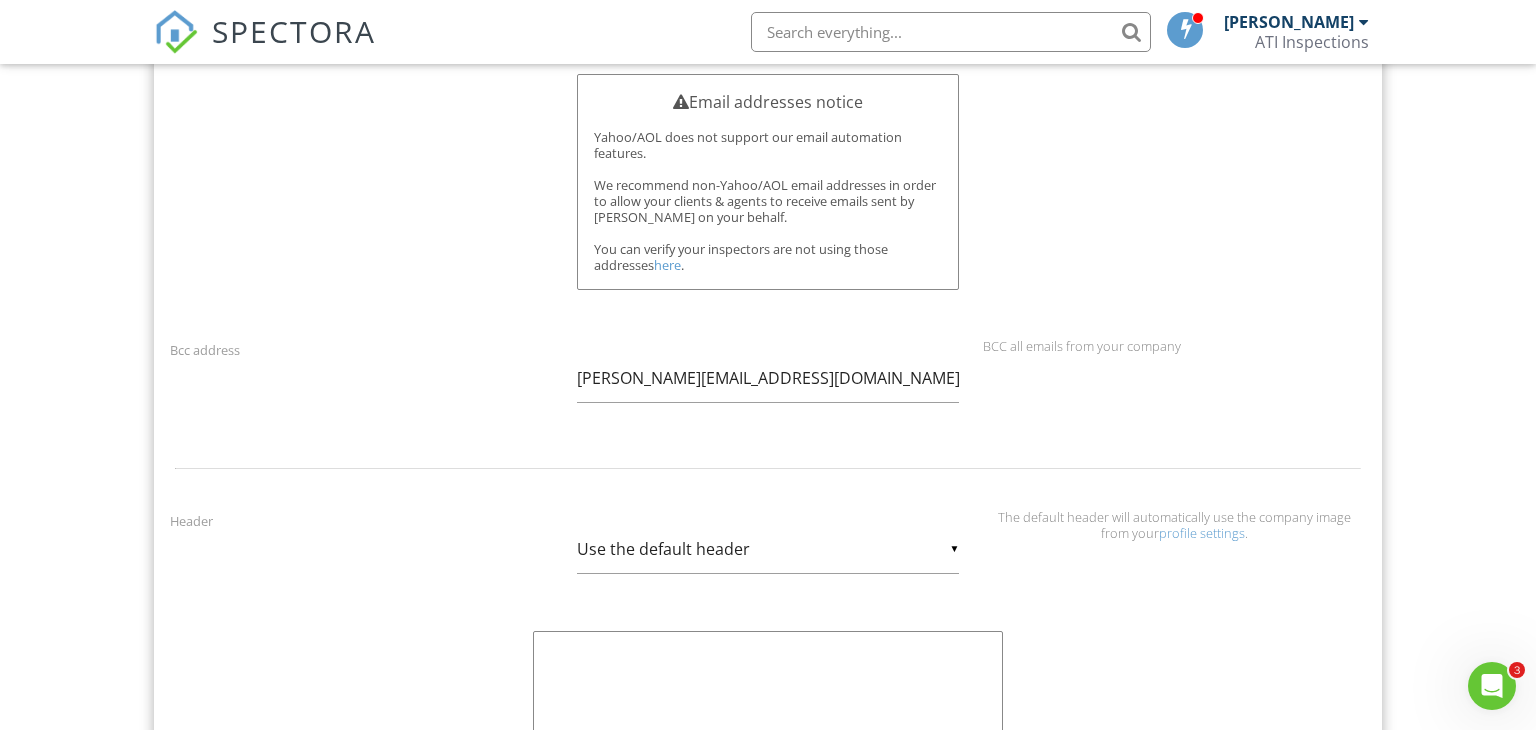 click on "Point of contact
▼ Inspector Inspector Company Inspector
Company
Email addresses notice
Yahoo/AOL does not support our email automation features.
We recommend non-Yahoo/AOL email addresses in order to allow your clients & agents to receive emails sent by Spectora on your behalf.
You can verify your inspectors are not using those addresses  here .
Warning!
This point of contact selection has a Yahoo/AOL email address.  Yahoo/AOL does not support our email automation features.
We recommend non-Yahoo/AOL email addresses in order to allow your clients & agents to receive emails sent by Spectora on your behalf.
You can change the company email address  here .
- "From" name/address on emails - Contact info listed on inspection details/reports - Receives notices of failed emails/texts" at bounding box center [768, 161] 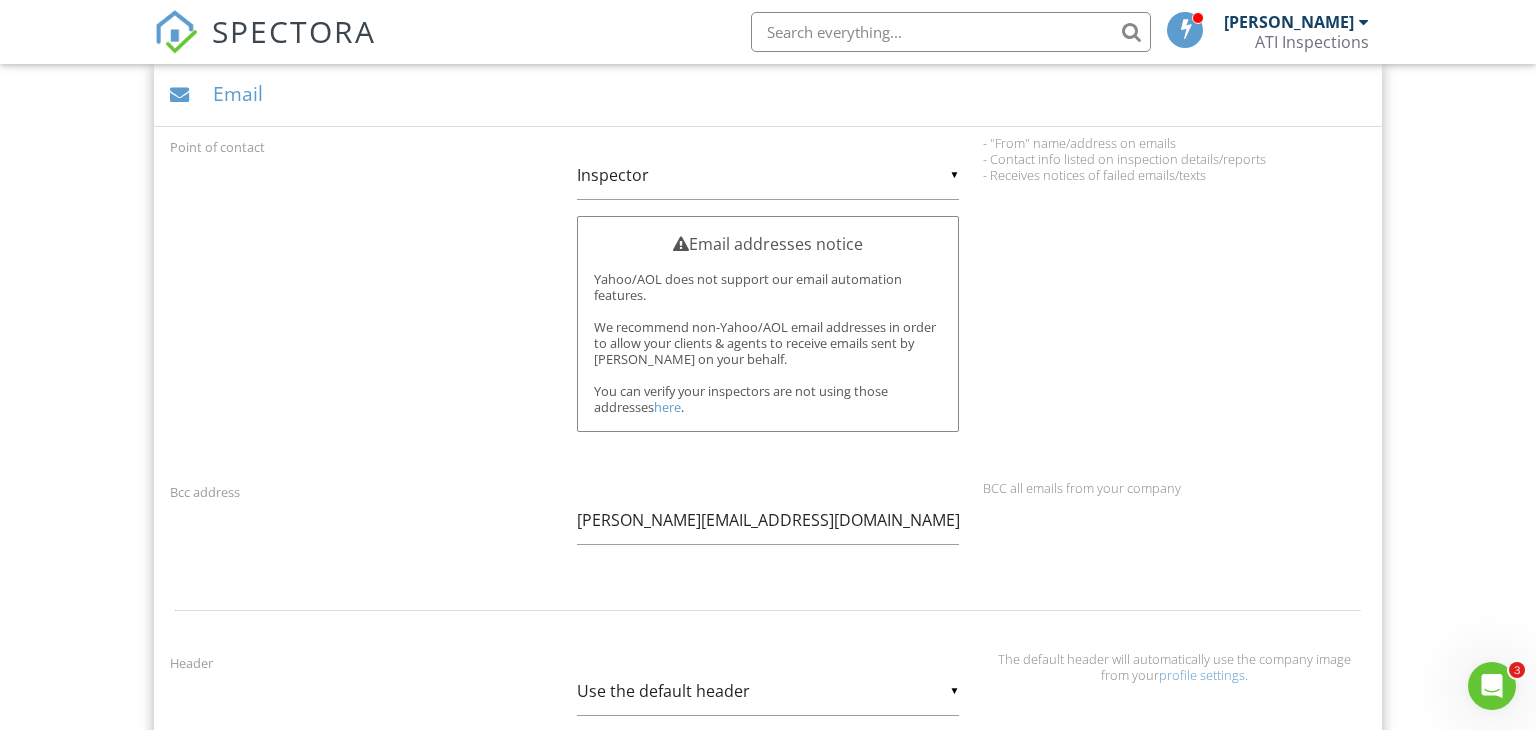 scroll, scrollTop: 1016, scrollLeft: 0, axis: vertical 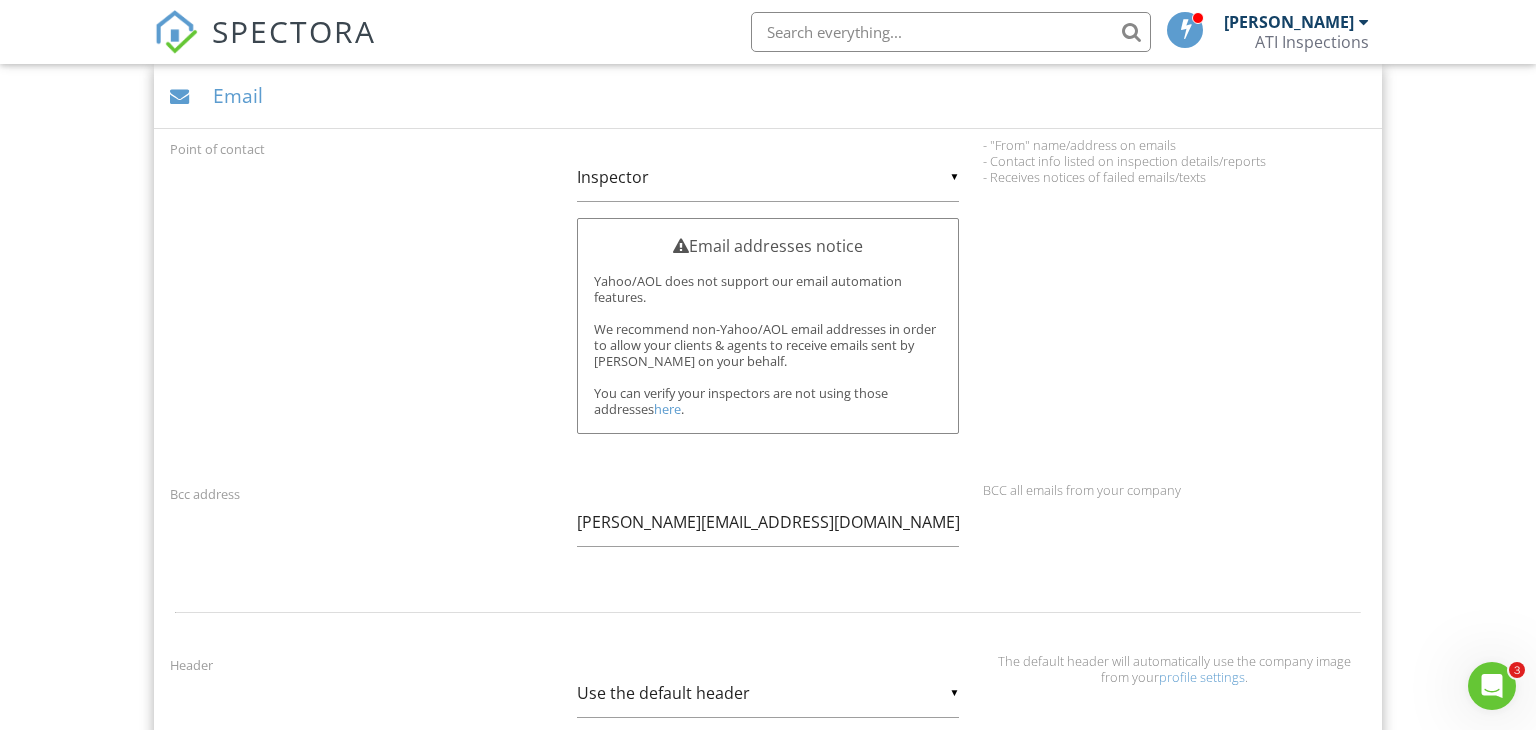 click on "▼ Inspector Inspector Company Inspector
Company" at bounding box center [768, 177] 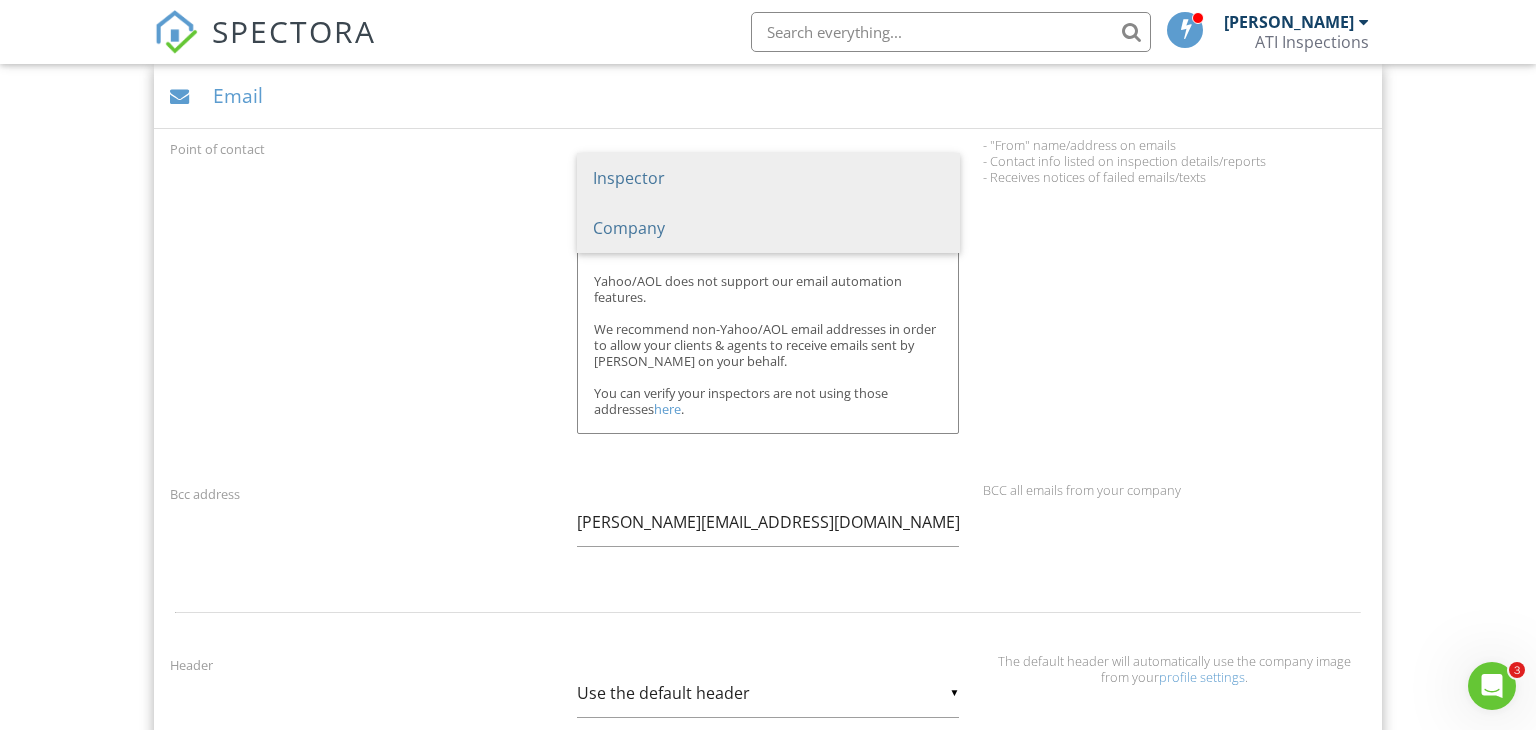 click on "Company" at bounding box center [768, 228] 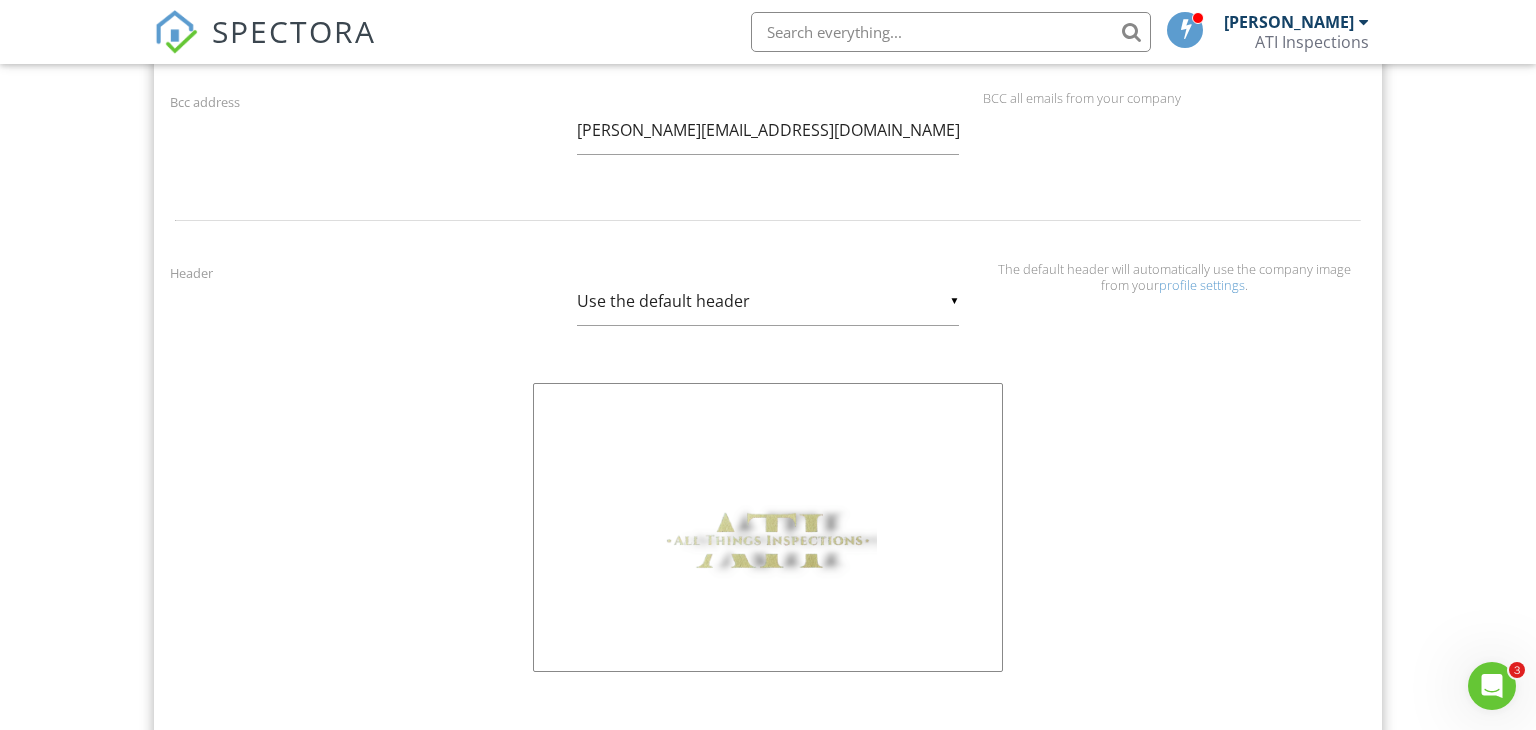 scroll, scrollTop: 1219, scrollLeft: 0, axis: vertical 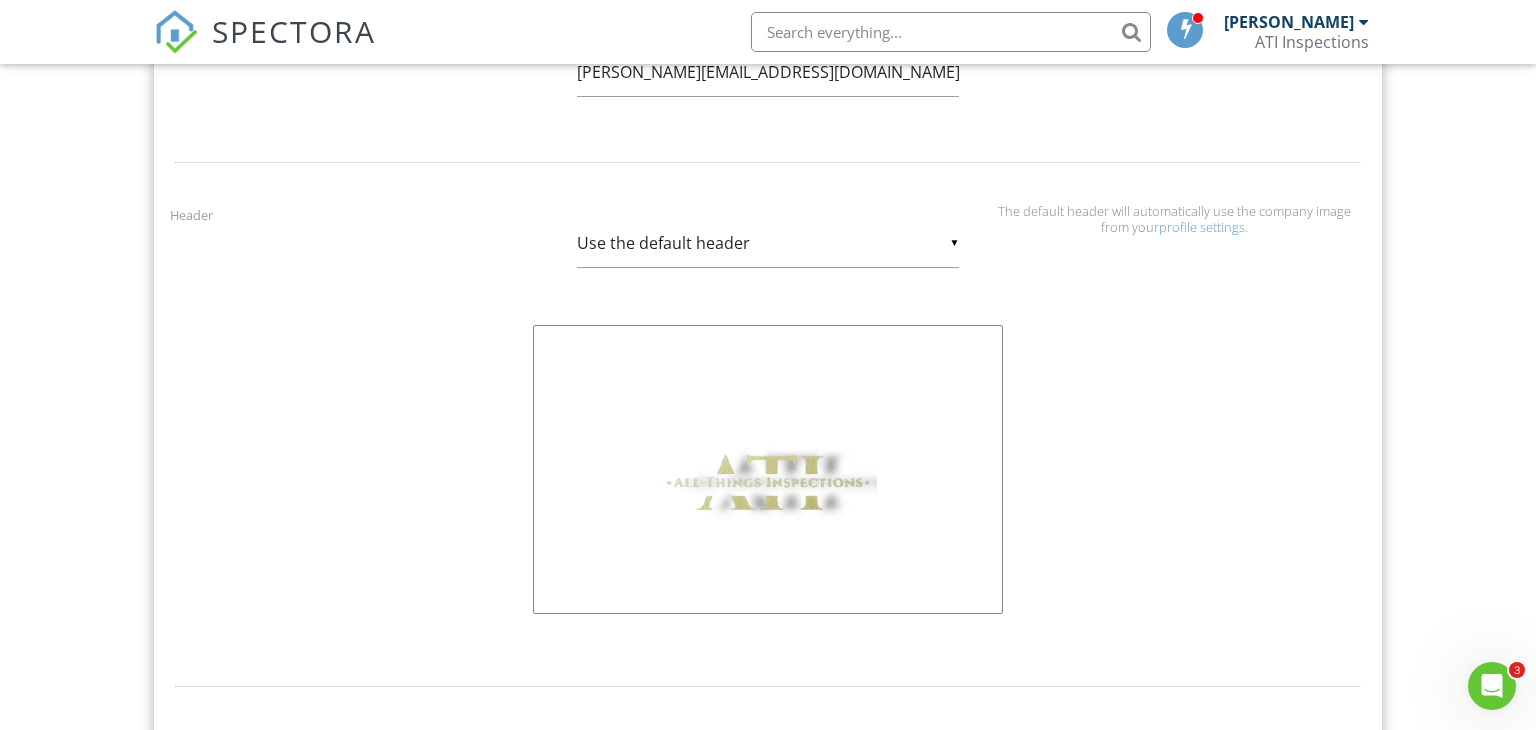 click on "▼ Use the default header Use the default header Custom Header Use the default header
Custom Header" at bounding box center [768, 243] 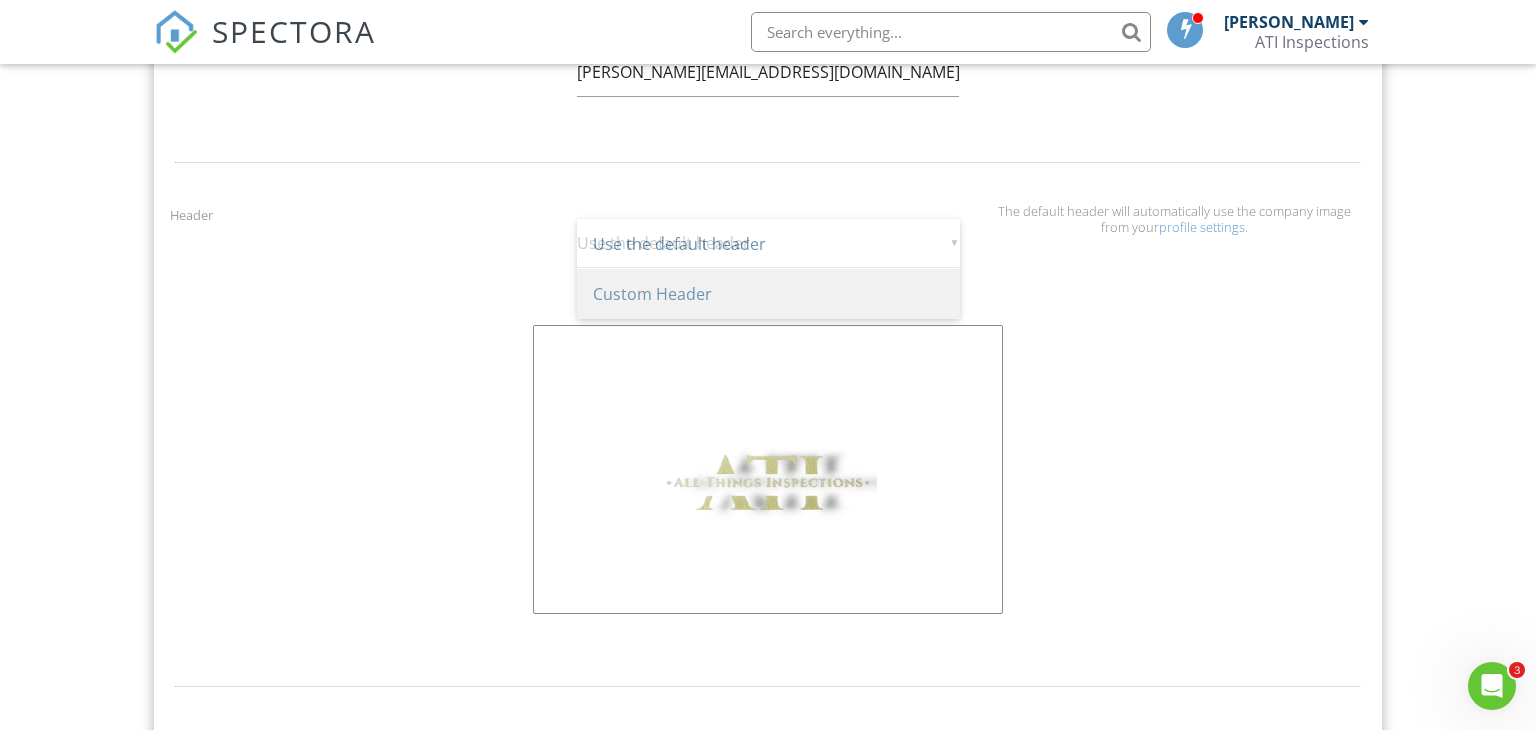 click on "Custom Header" at bounding box center (768, 294) 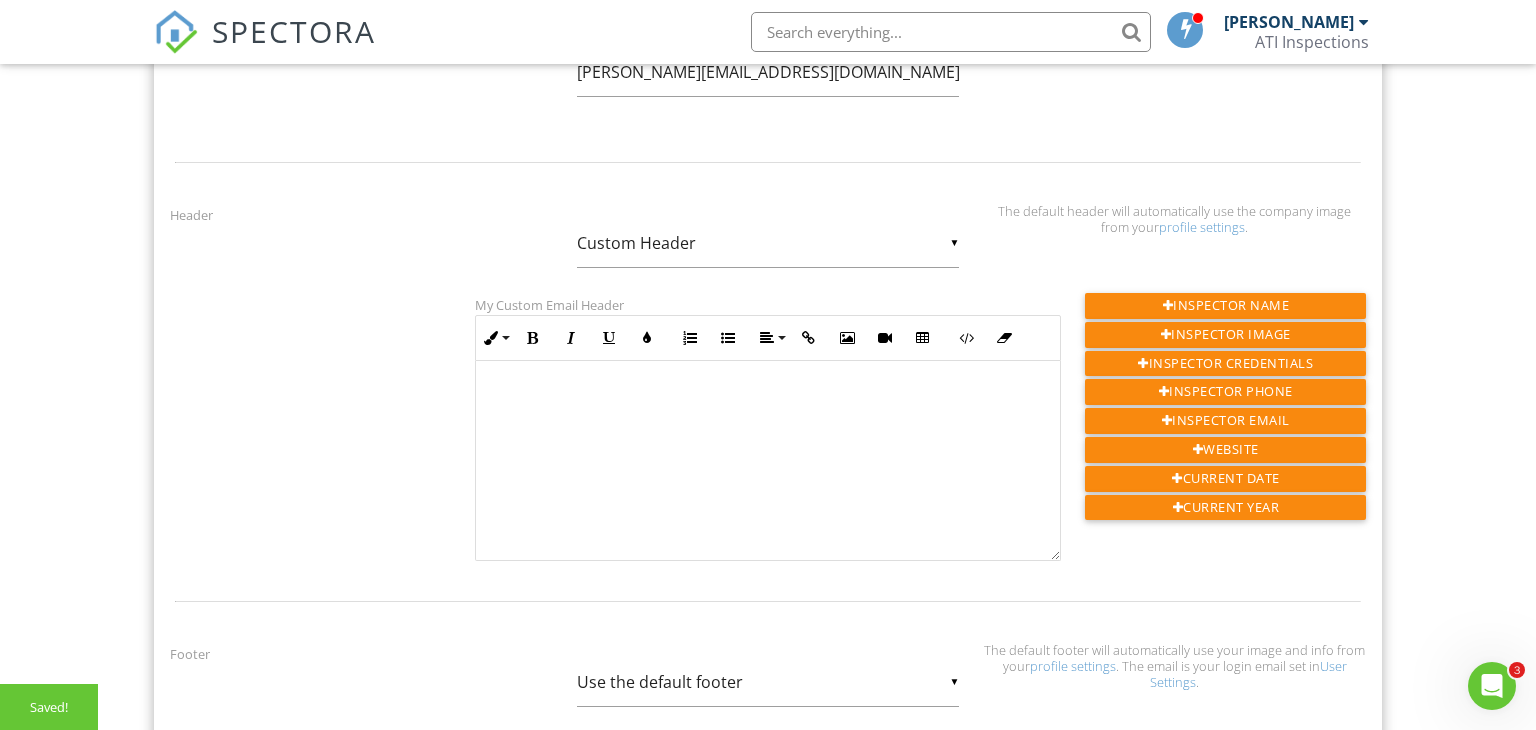 click on "▼ Custom Header Use the default header Custom Header Use the default header
Custom Header" at bounding box center (768, 243) 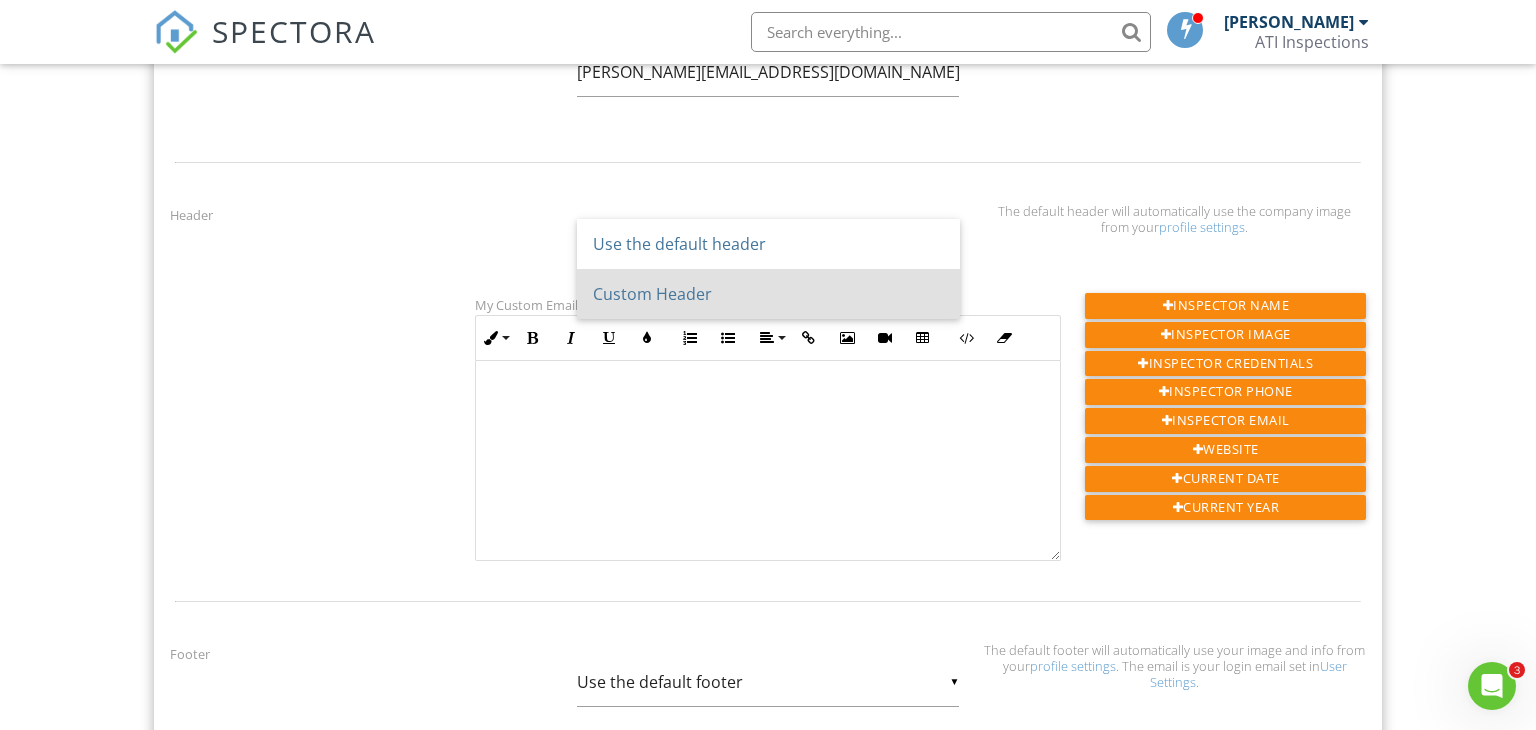 scroll, scrollTop: 0, scrollLeft: 0, axis: both 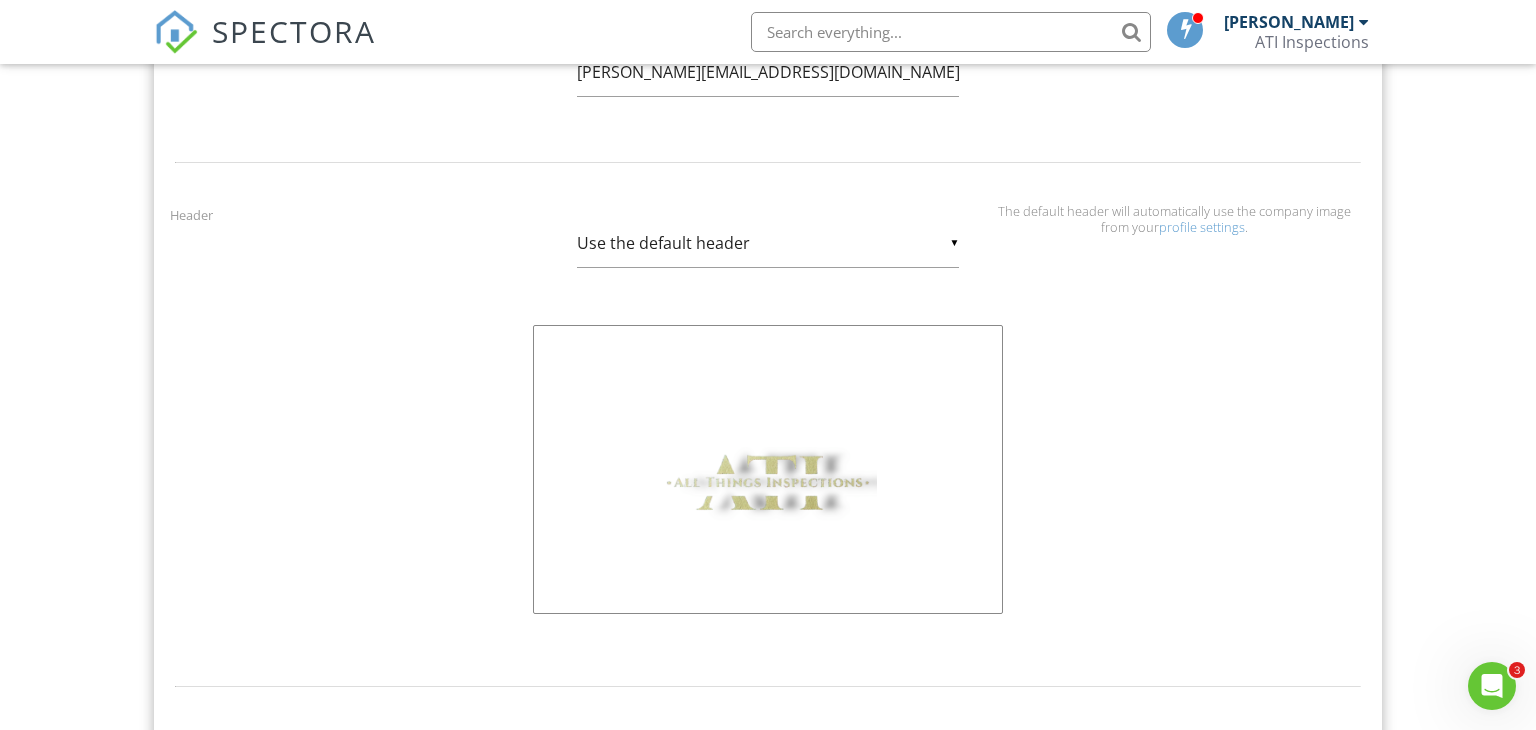 click at bounding box center [768, 467] 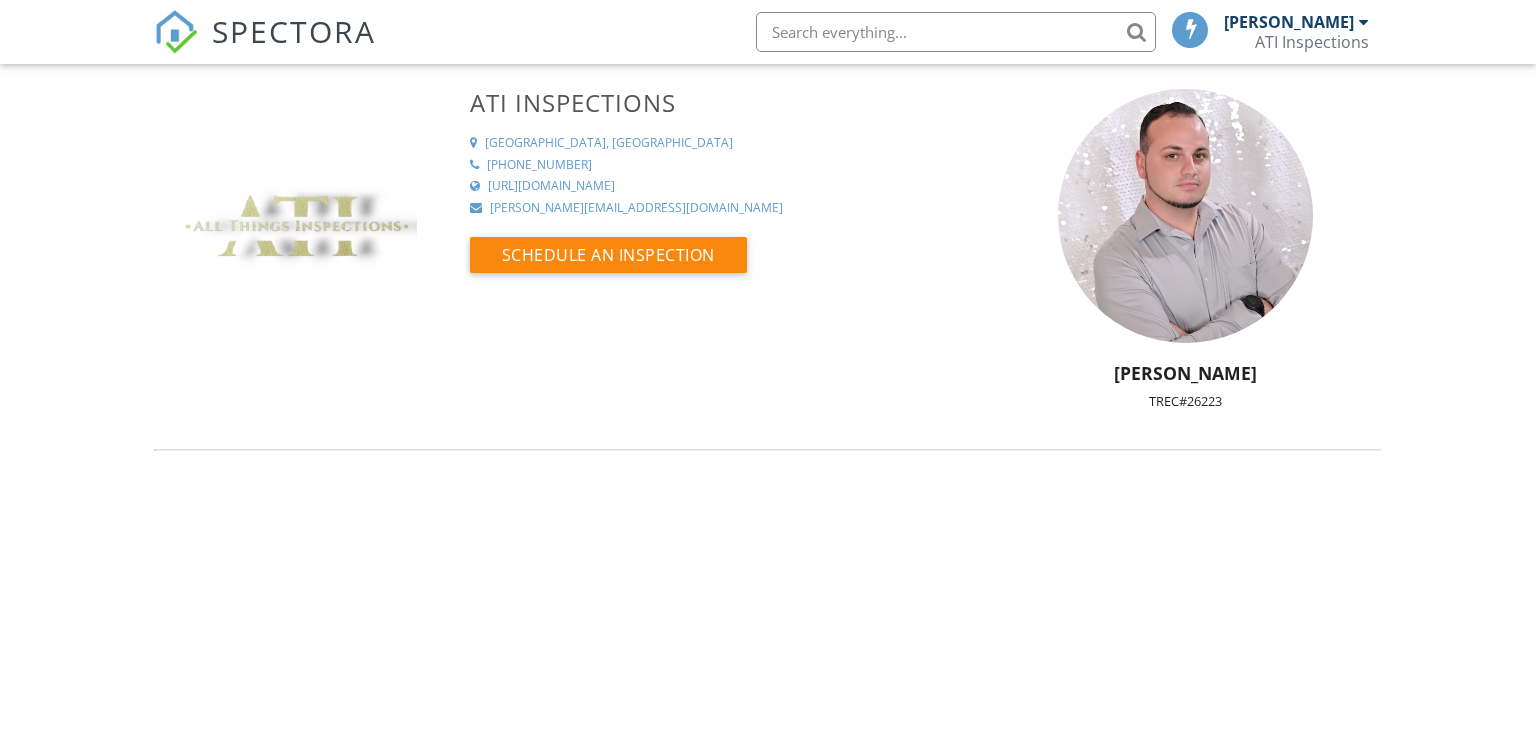 scroll, scrollTop: 0, scrollLeft: 0, axis: both 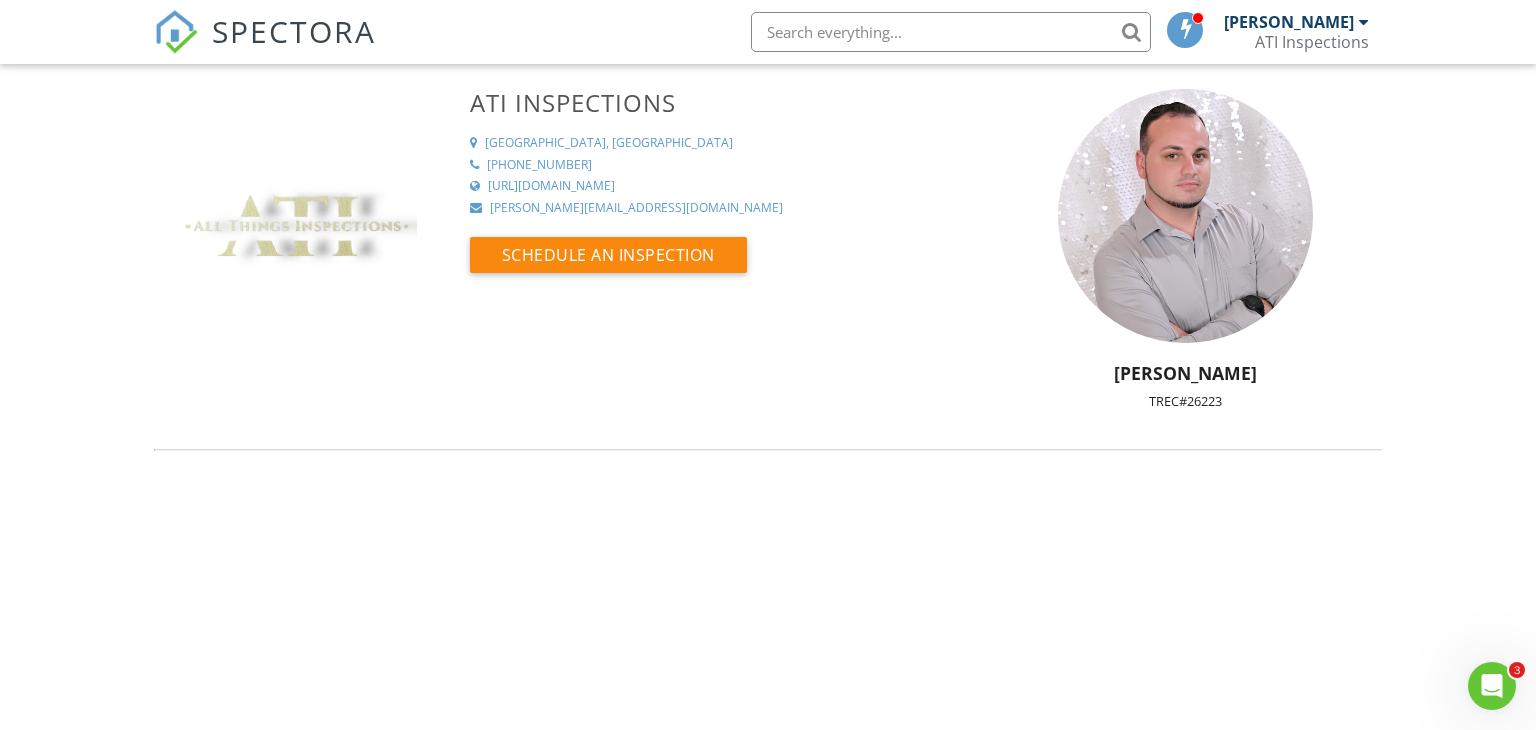 click at bounding box center [297, 209] 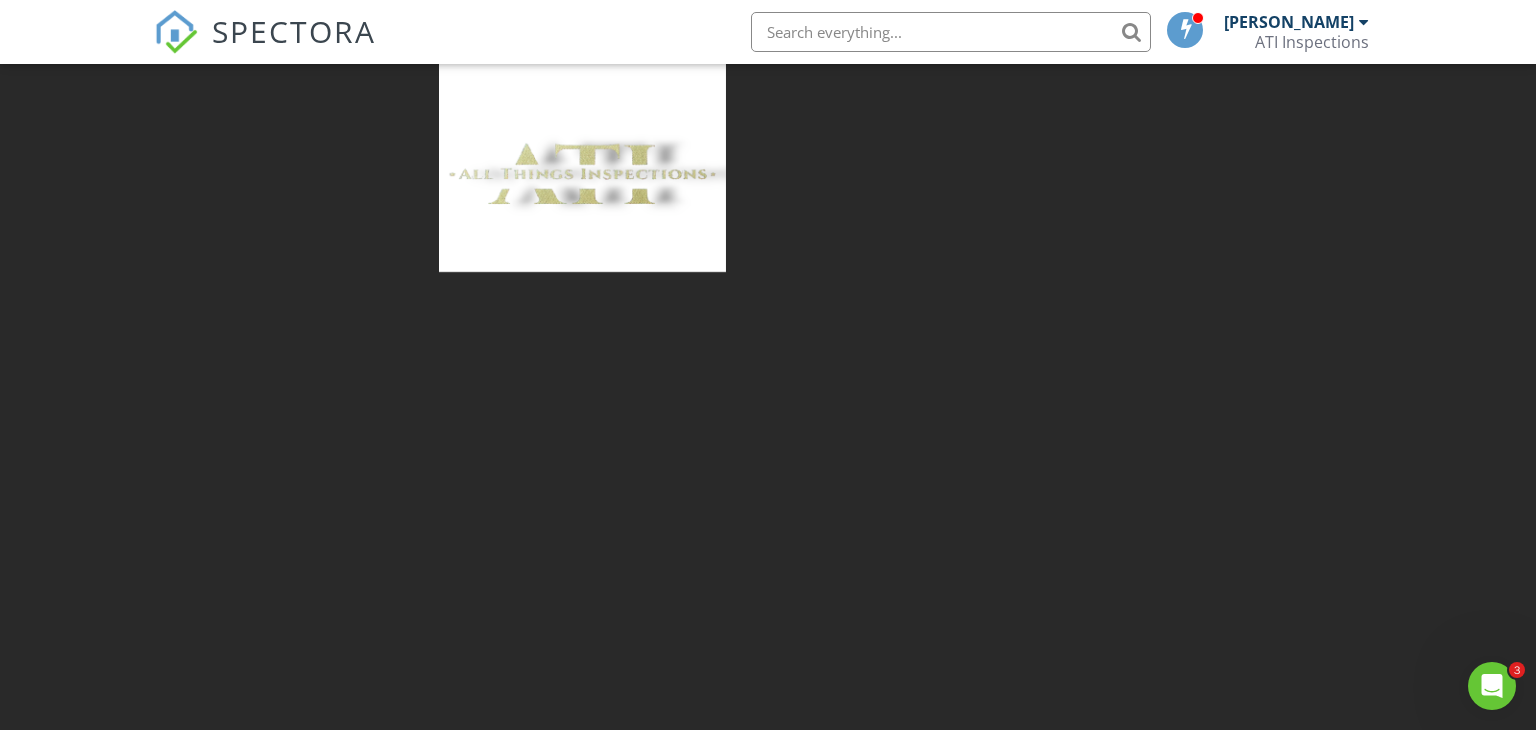 click at bounding box center (582, 157) 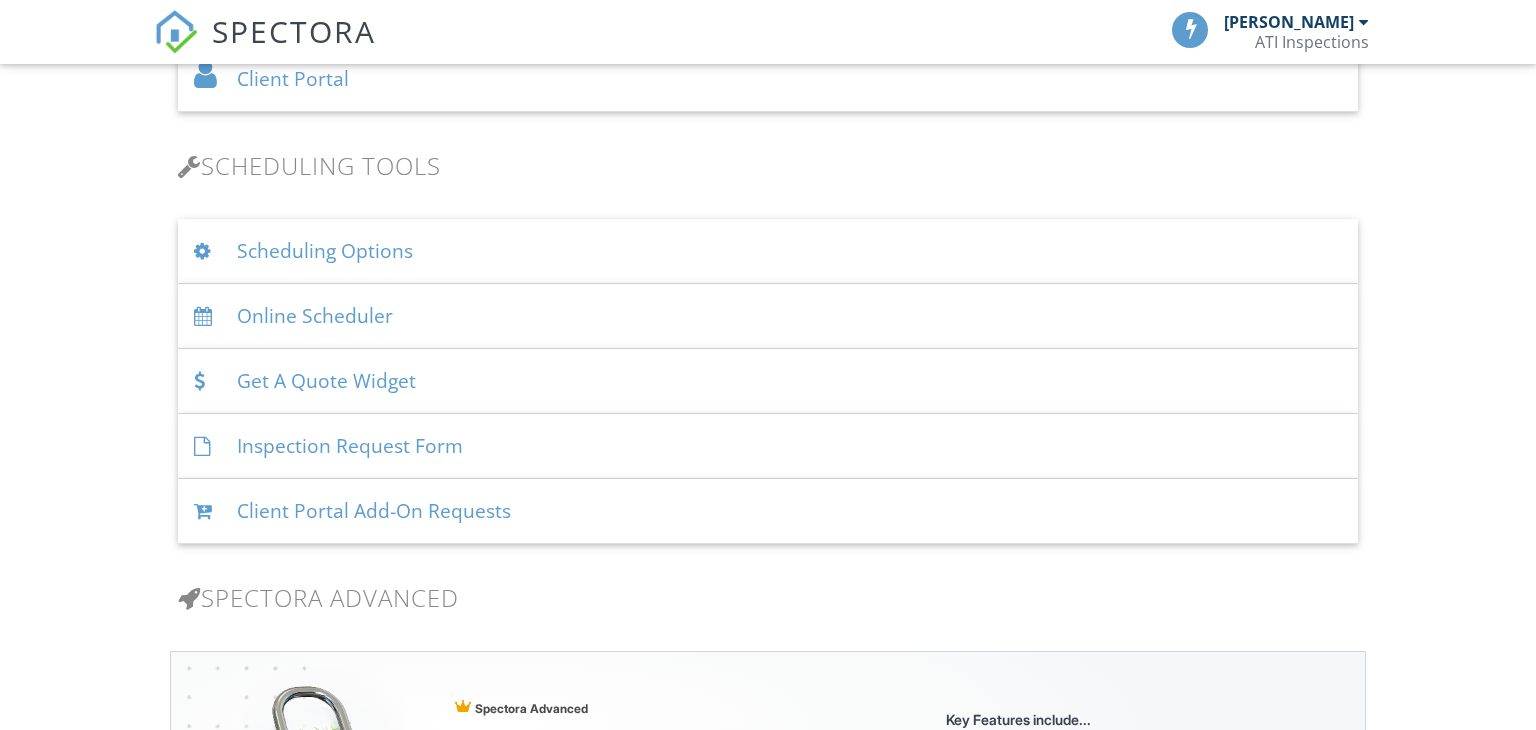 scroll, scrollTop: 1212, scrollLeft: 0, axis: vertical 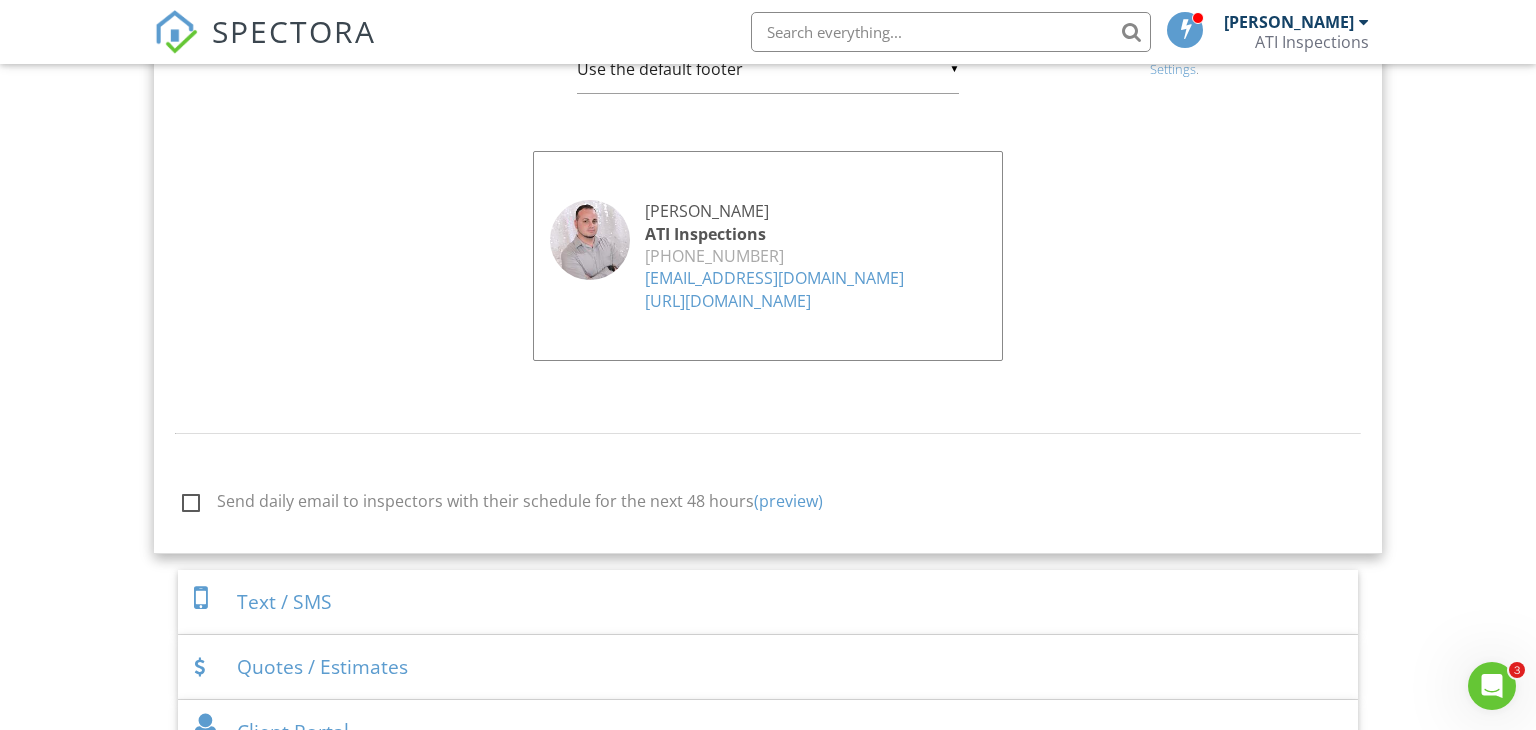click on "[URL][DOMAIN_NAME]" at bounding box center (728, 301) 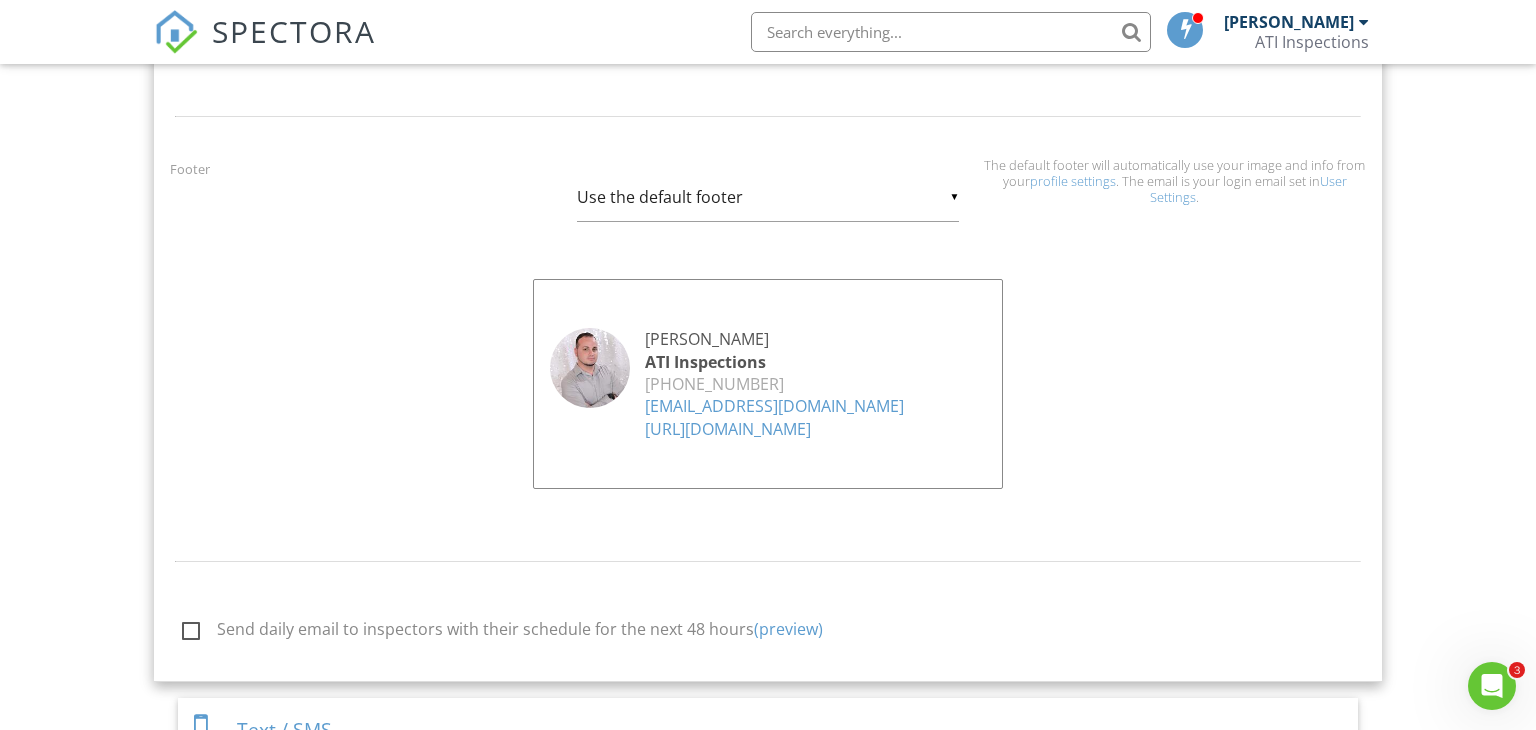 scroll, scrollTop: 2006, scrollLeft: 0, axis: vertical 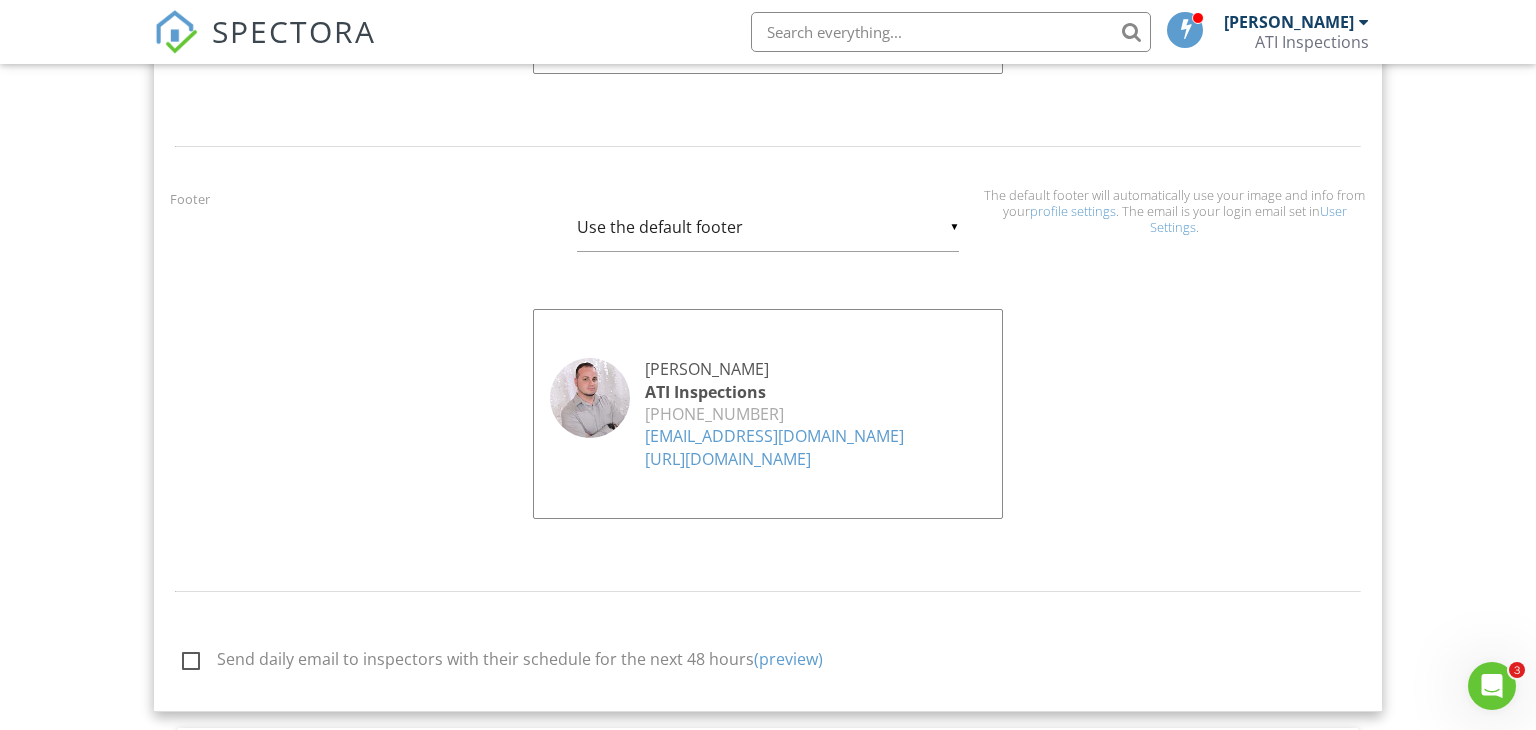 click on "User Settings" at bounding box center [1248, 219] 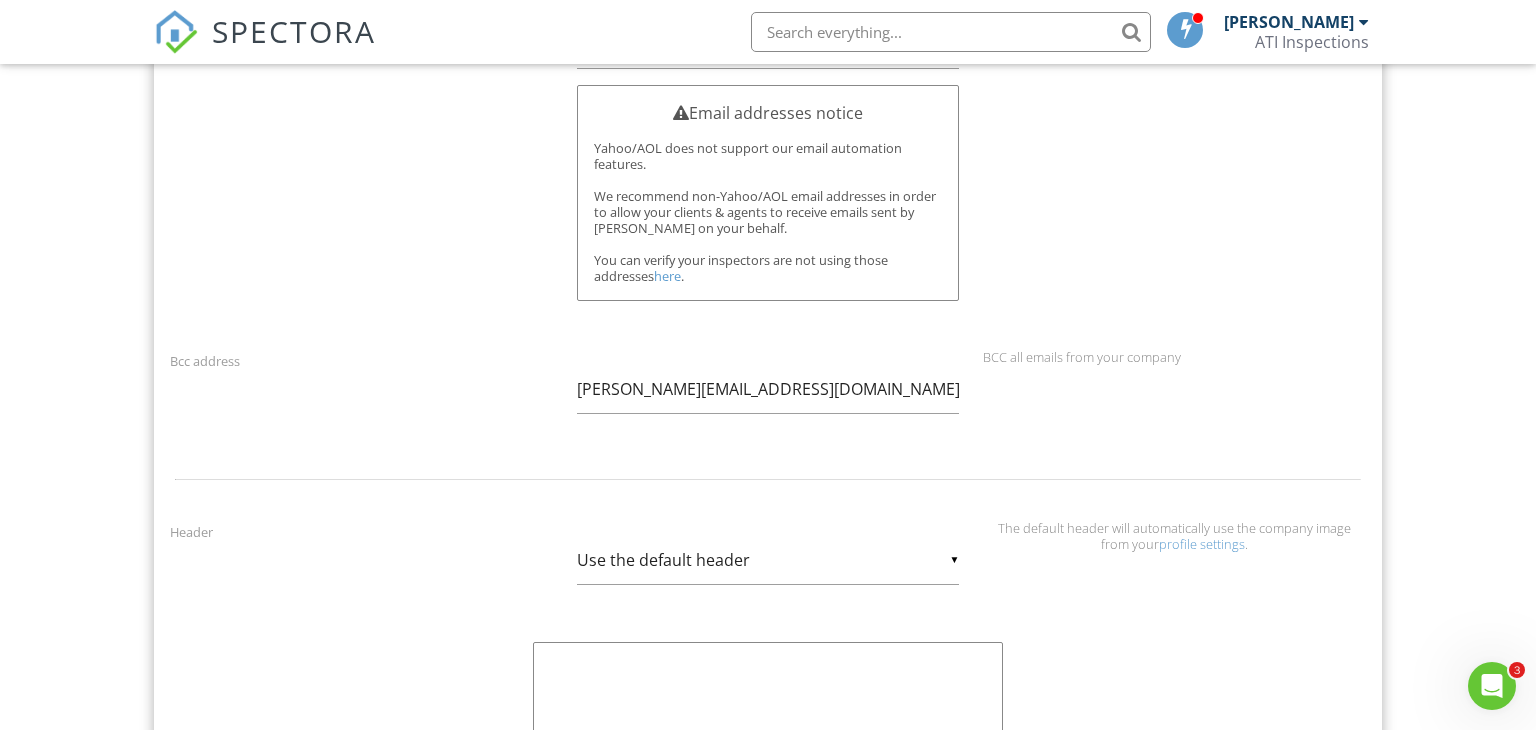 scroll, scrollTop: 0, scrollLeft: 0, axis: both 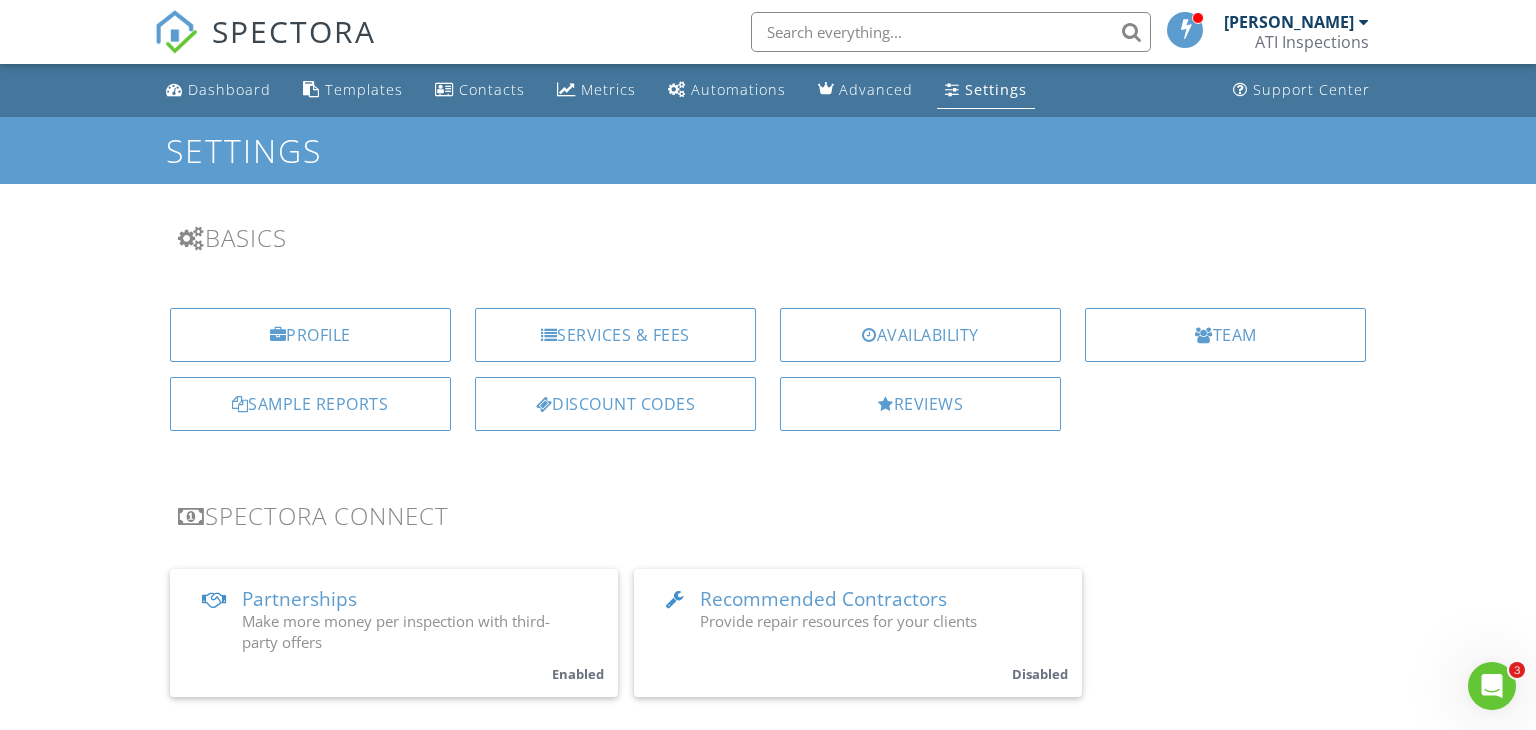 click on "[PERSON_NAME]" at bounding box center [1289, 22] 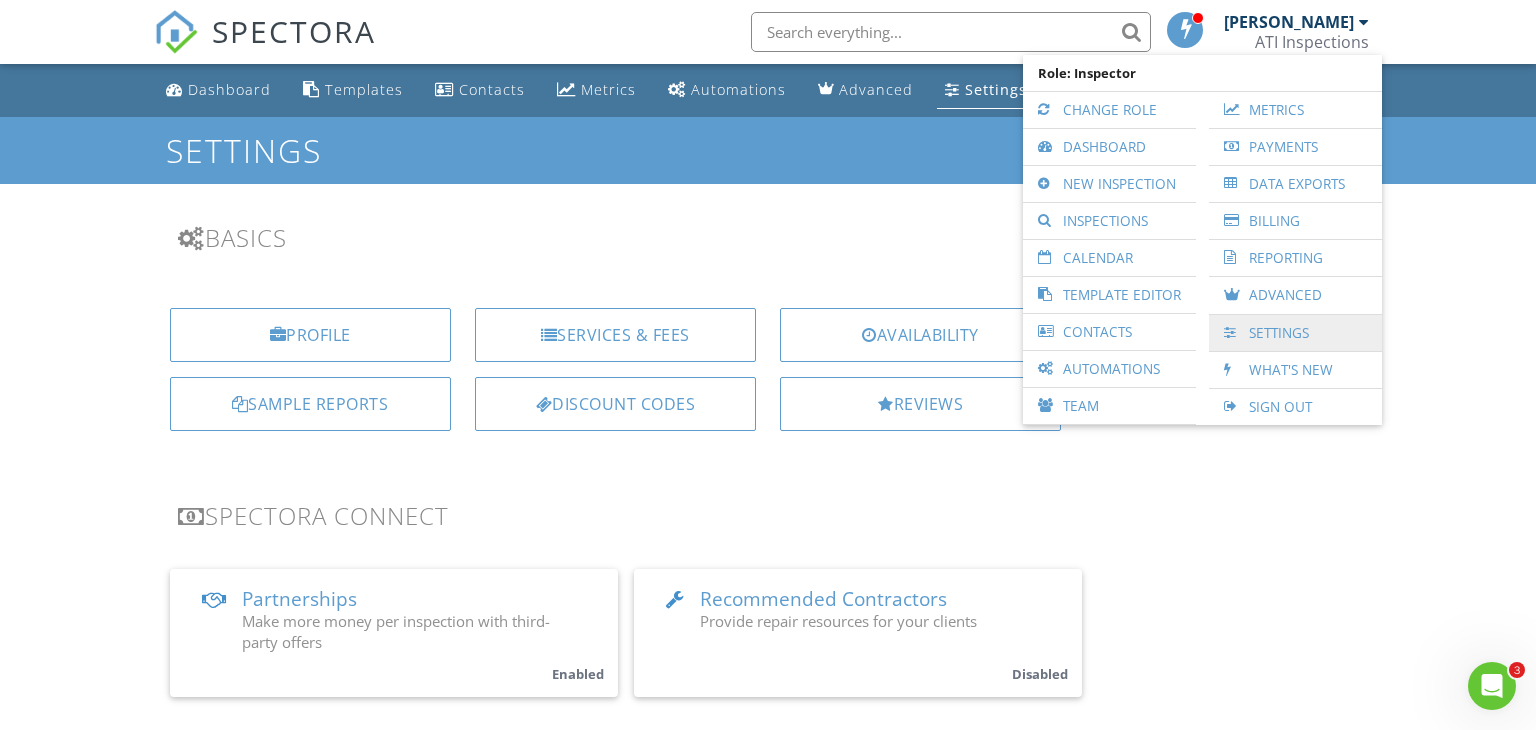 click on "Settings" at bounding box center (1295, 333) 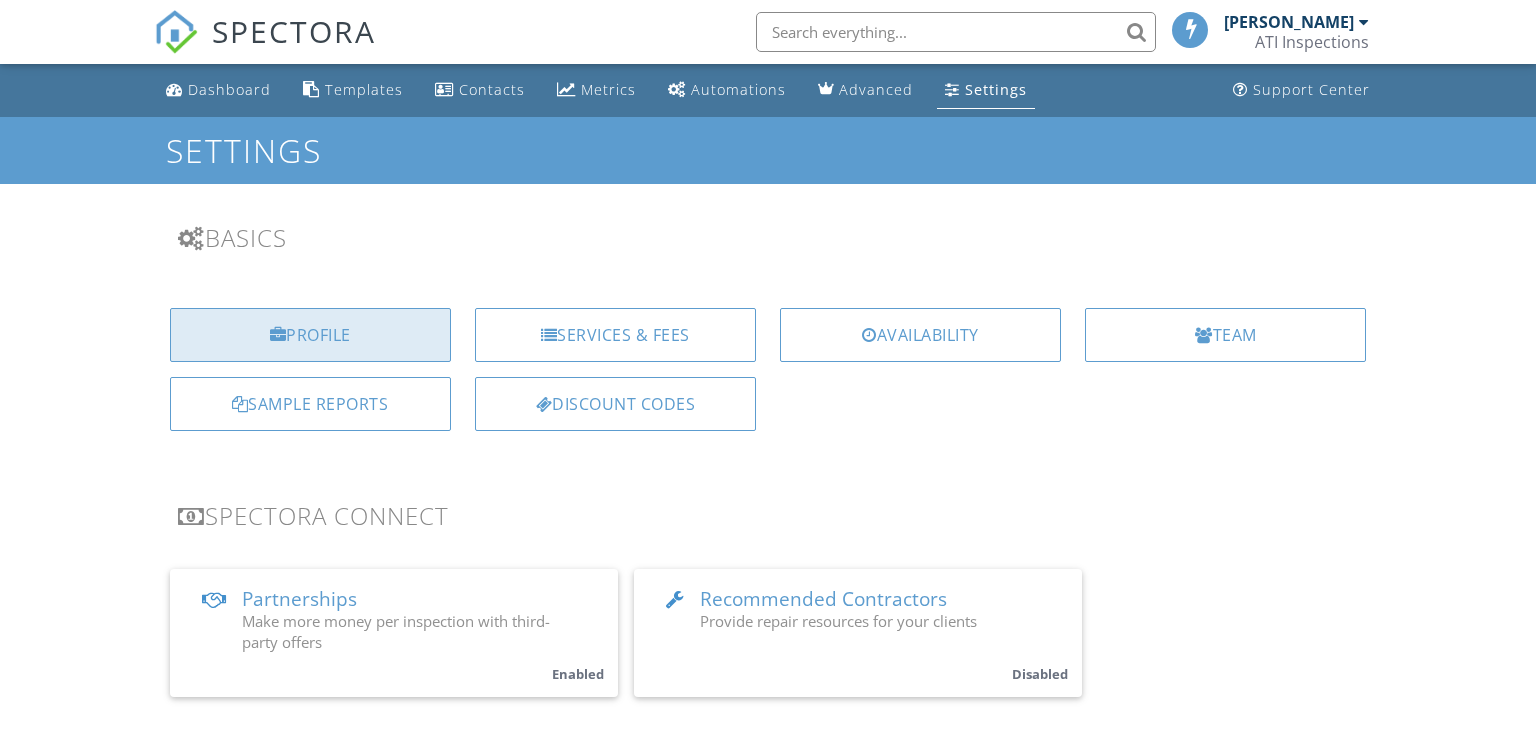 scroll, scrollTop: 0, scrollLeft: 0, axis: both 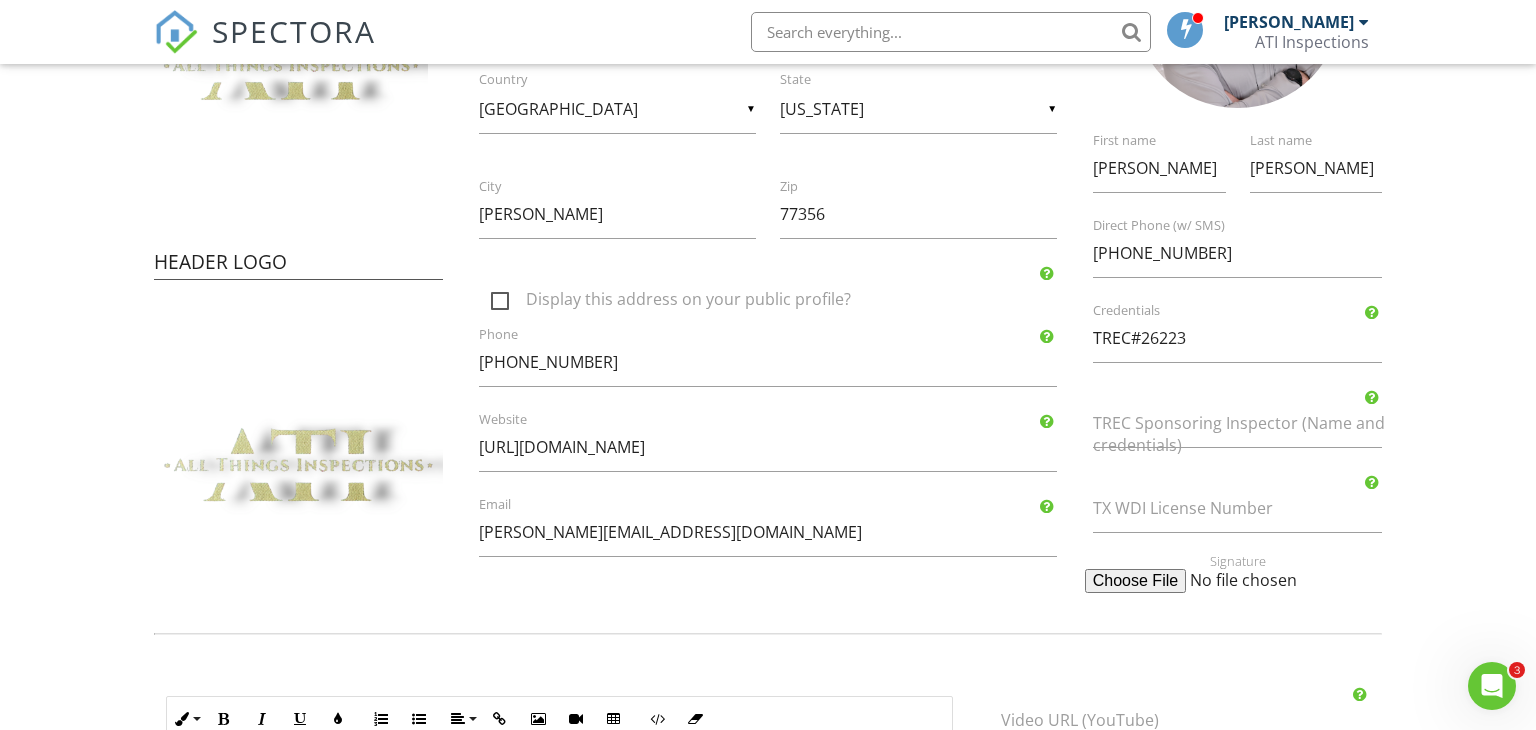click at bounding box center [1238, 581] 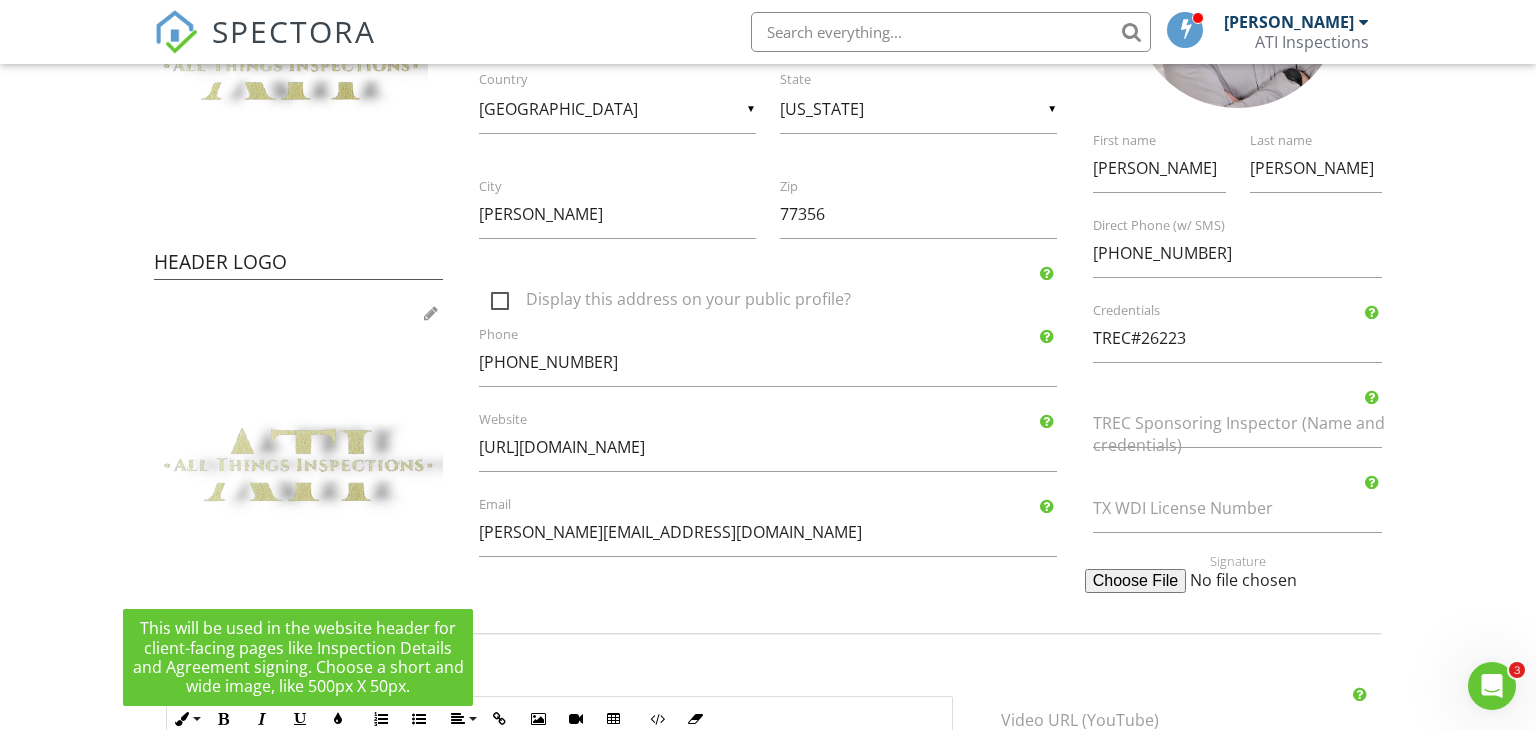 click at bounding box center (1238, 581) 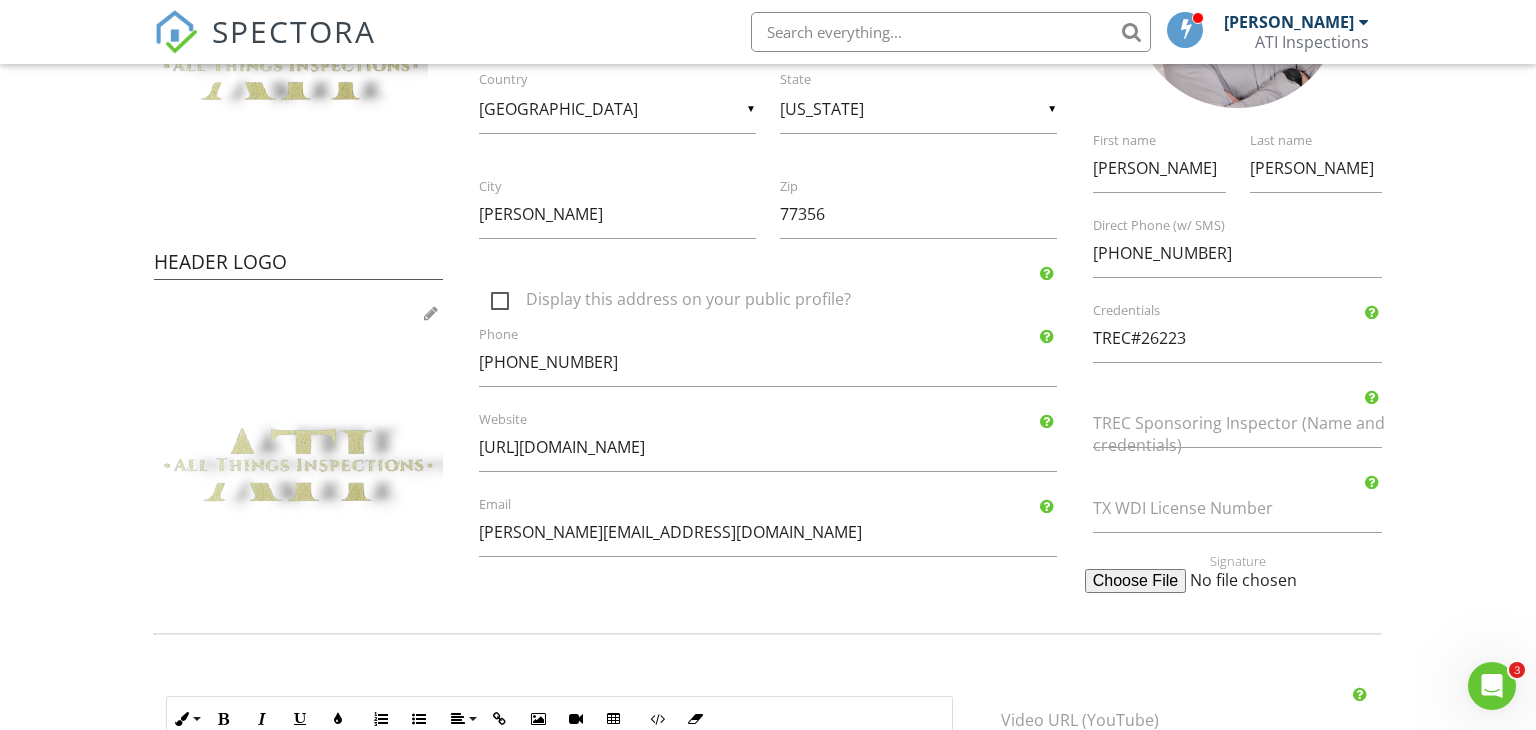 click at bounding box center [298, 444] 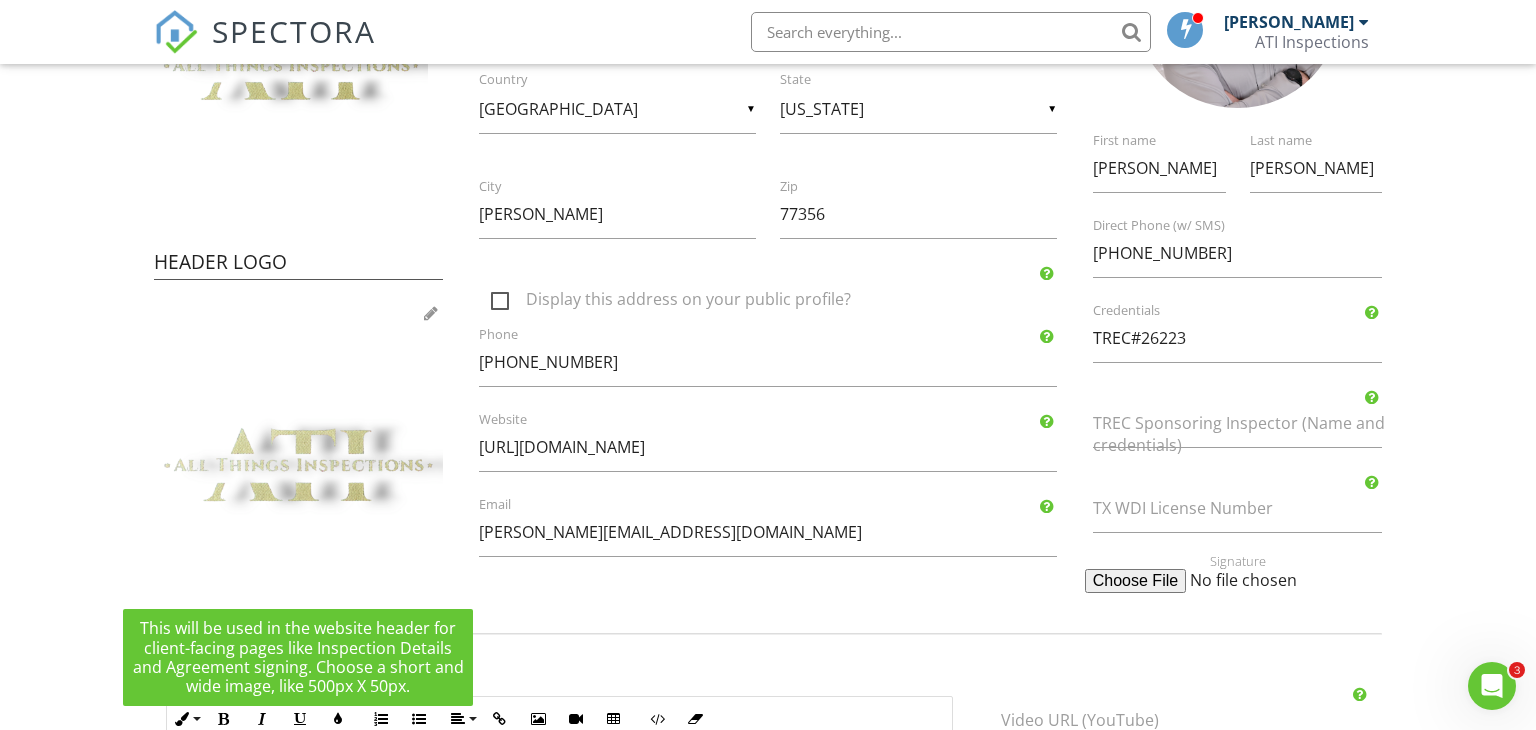 type on "C:\fakepath\20250727_193313.png" 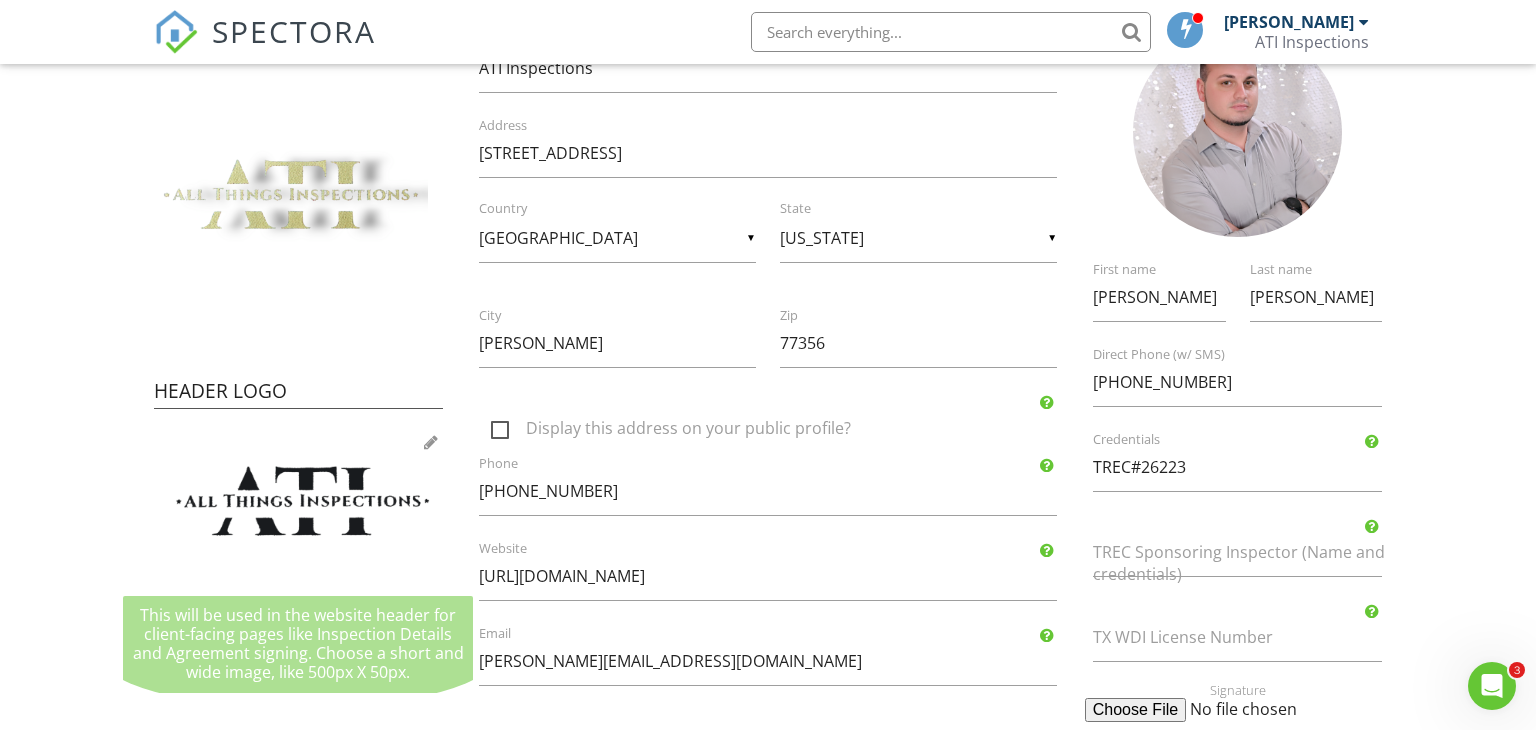 scroll, scrollTop: 215, scrollLeft: 0, axis: vertical 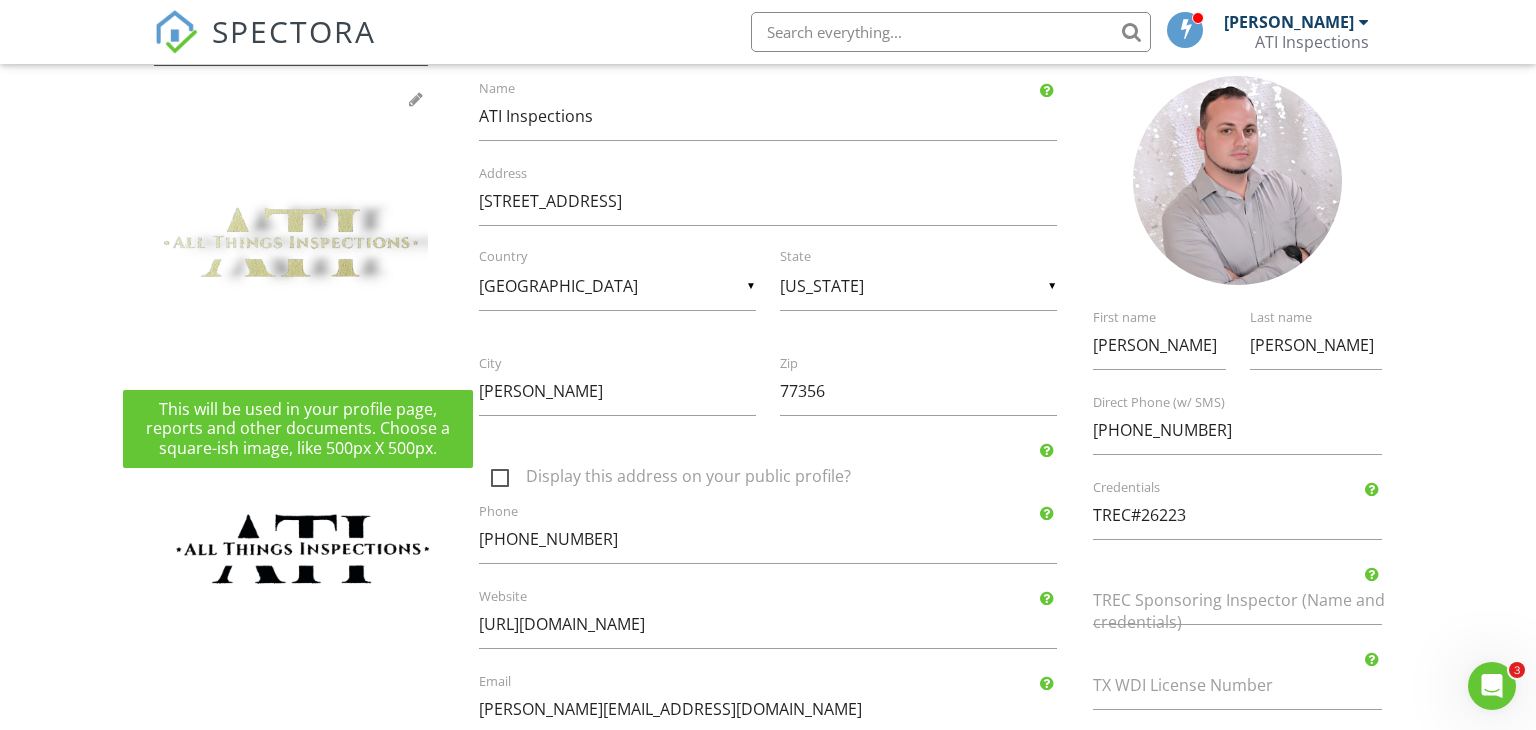 click at bounding box center (416, 99) 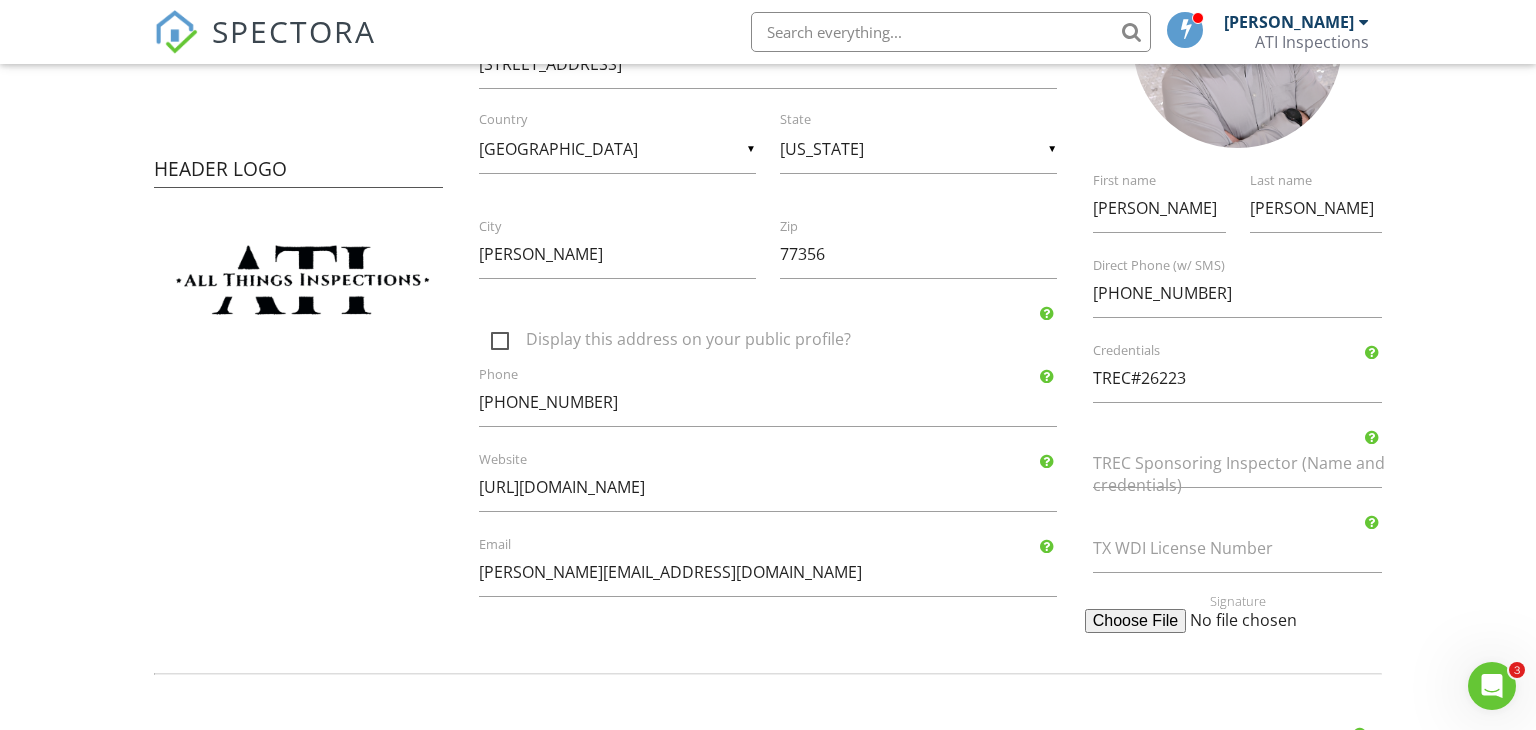 scroll, scrollTop: 416, scrollLeft: 0, axis: vertical 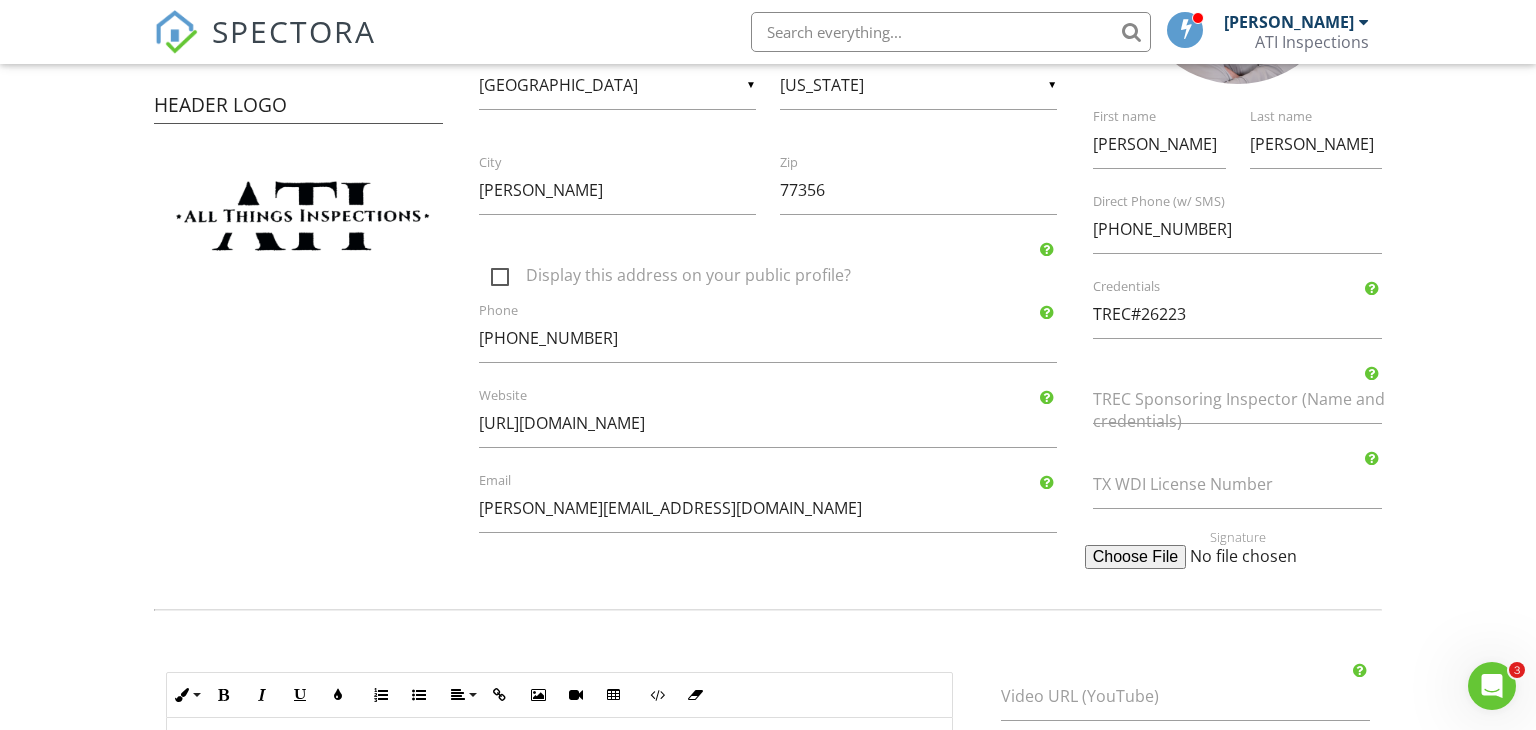 click on "Display this address on your public profile?" at bounding box center [780, 278] 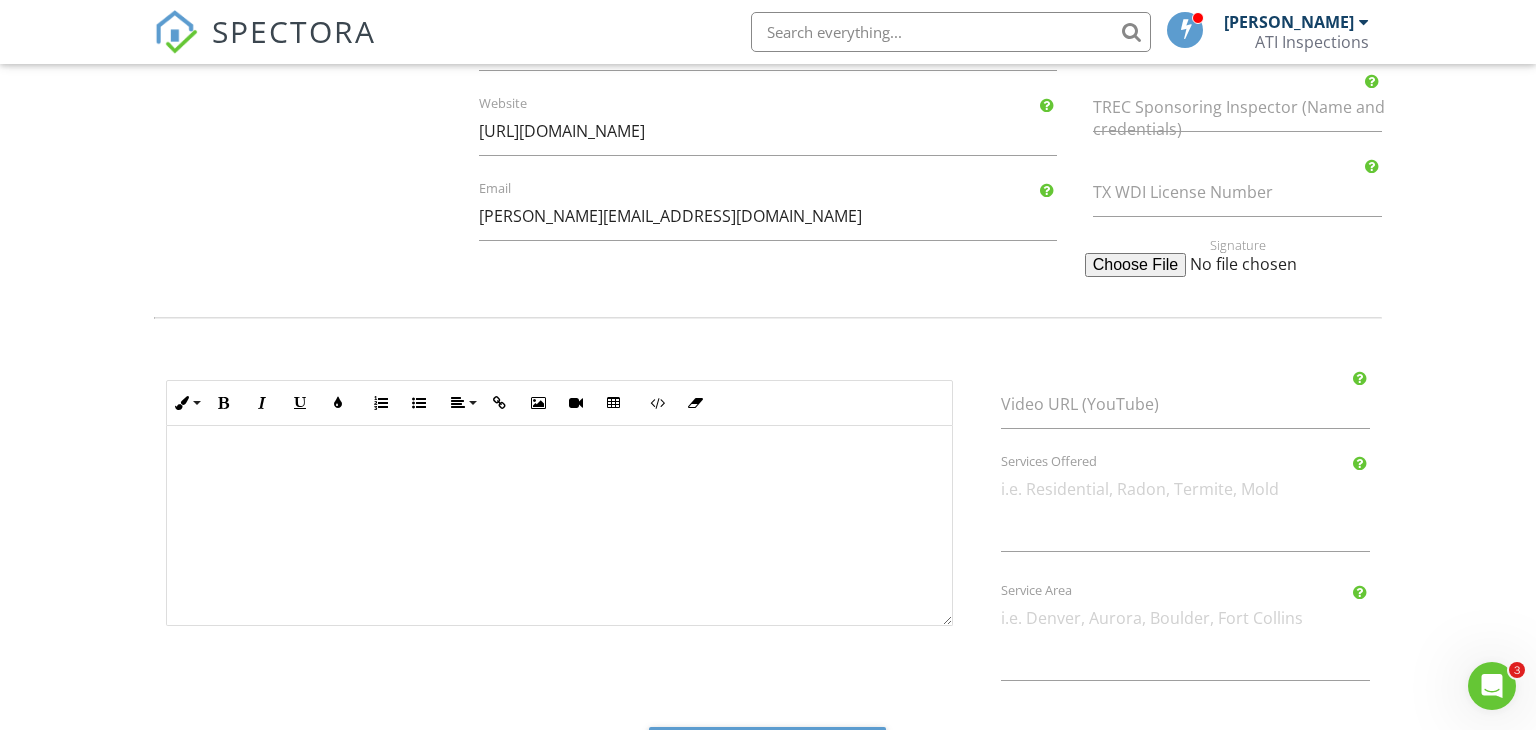 scroll, scrollTop: 792, scrollLeft: 0, axis: vertical 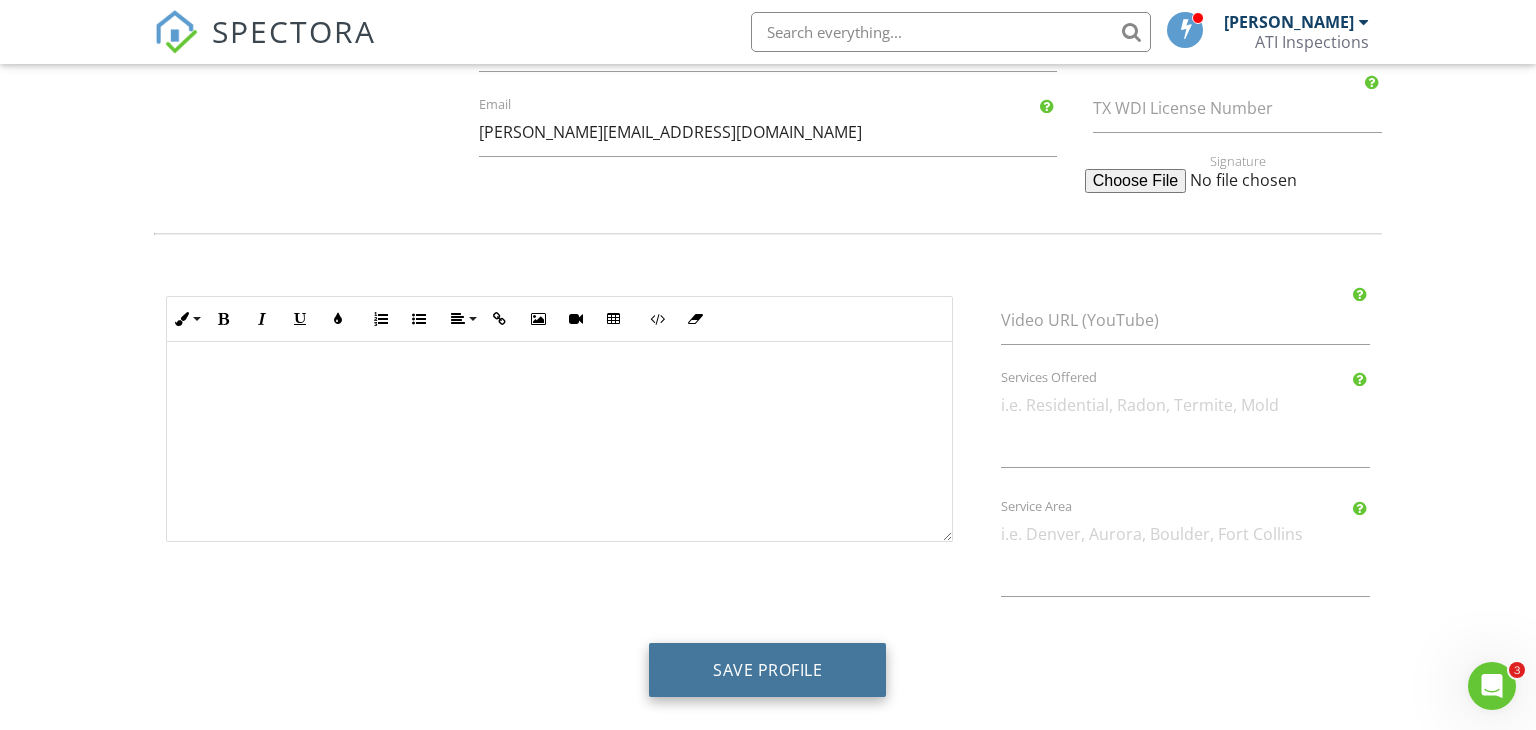 click on "Save Profile" at bounding box center [767, 670] 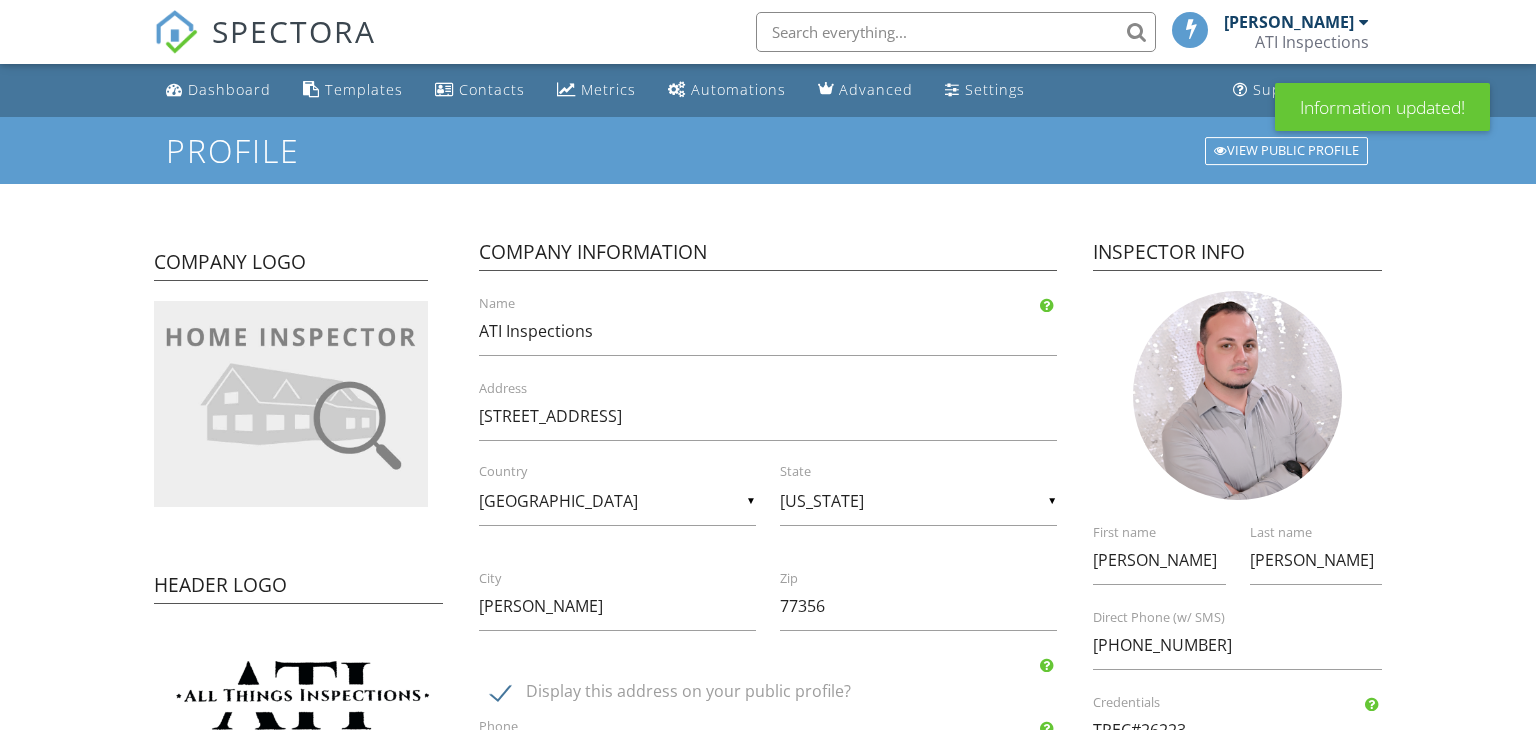scroll, scrollTop: 0, scrollLeft: 0, axis: both 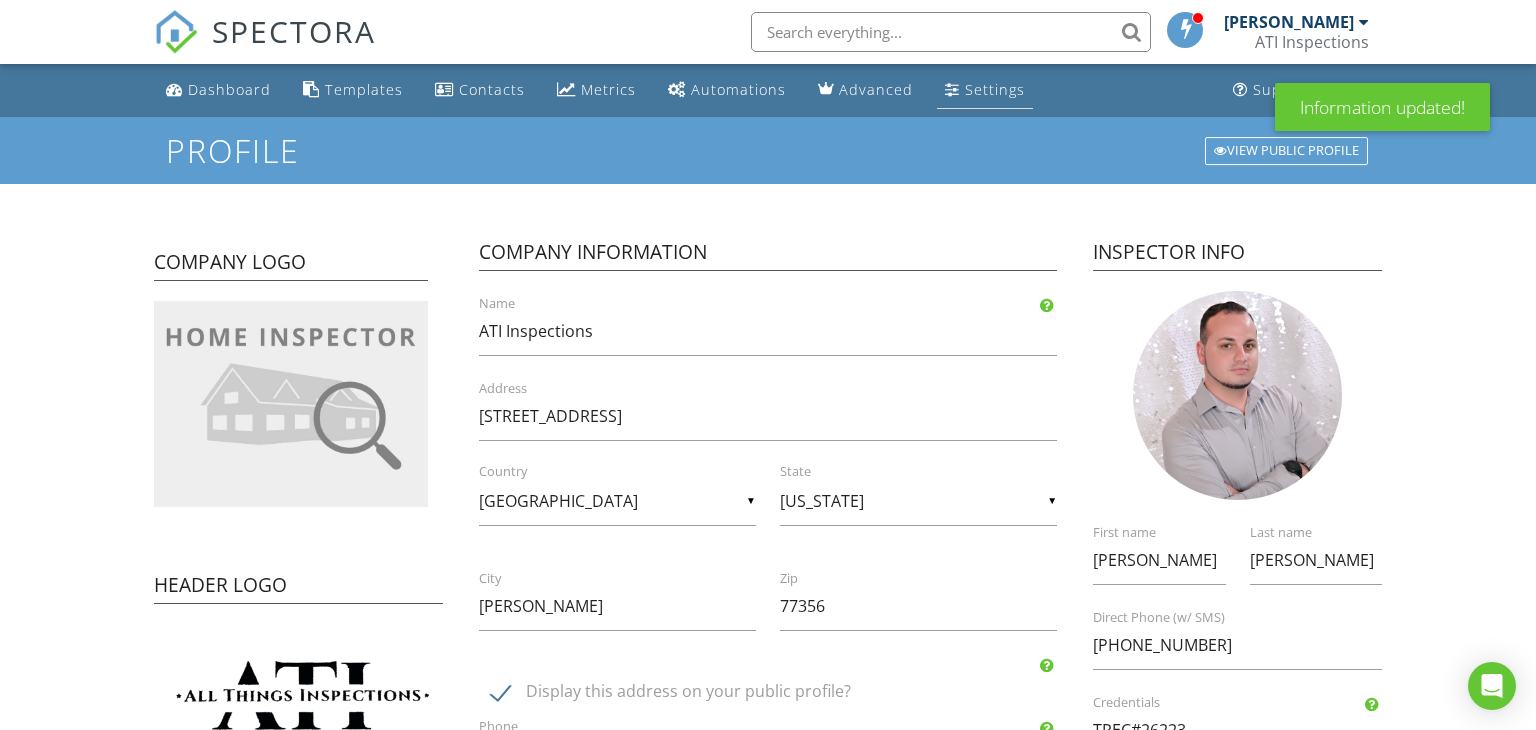 click on "Settings" at bounding box center [985, 90] 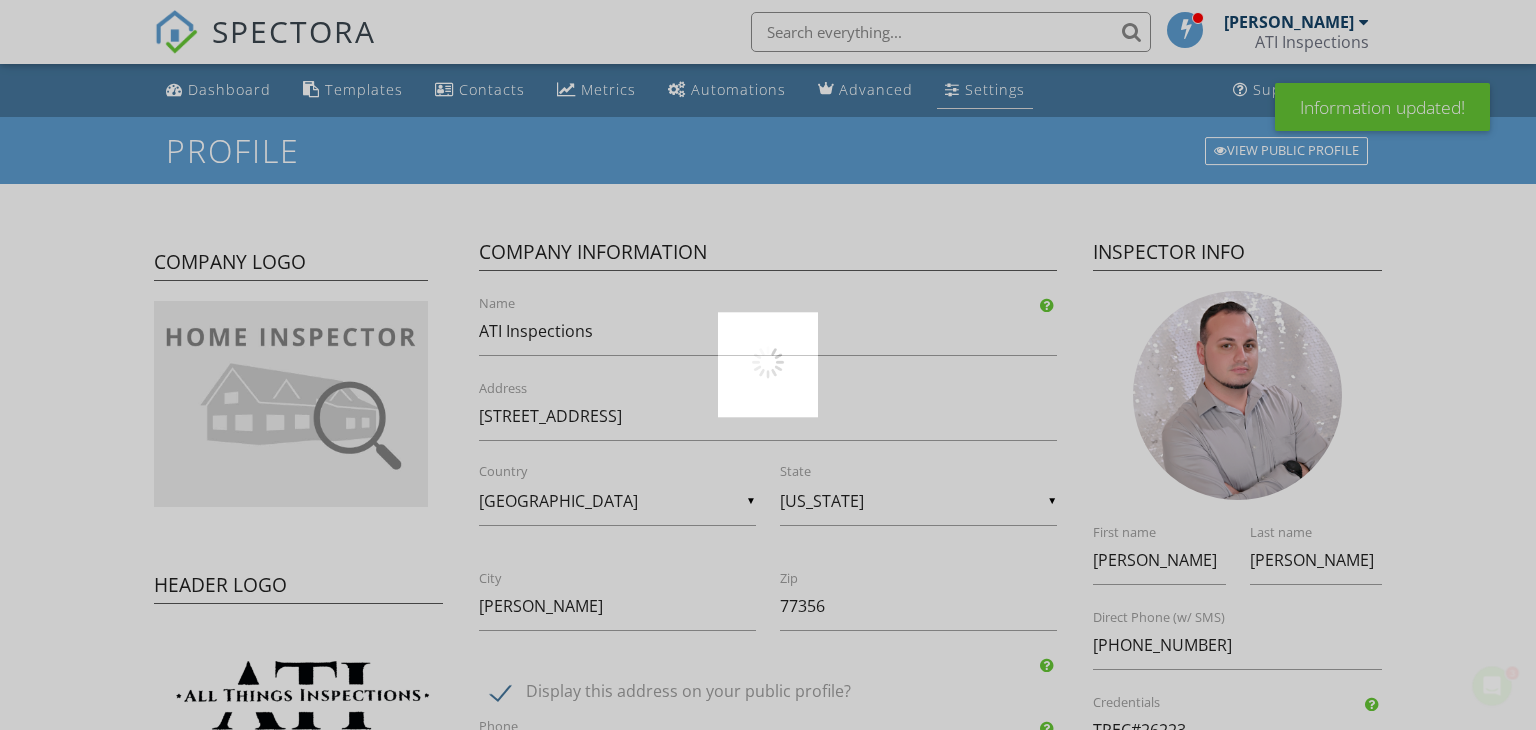 scroll, scrollTop: 0, scrollLeft: 0, axis: both 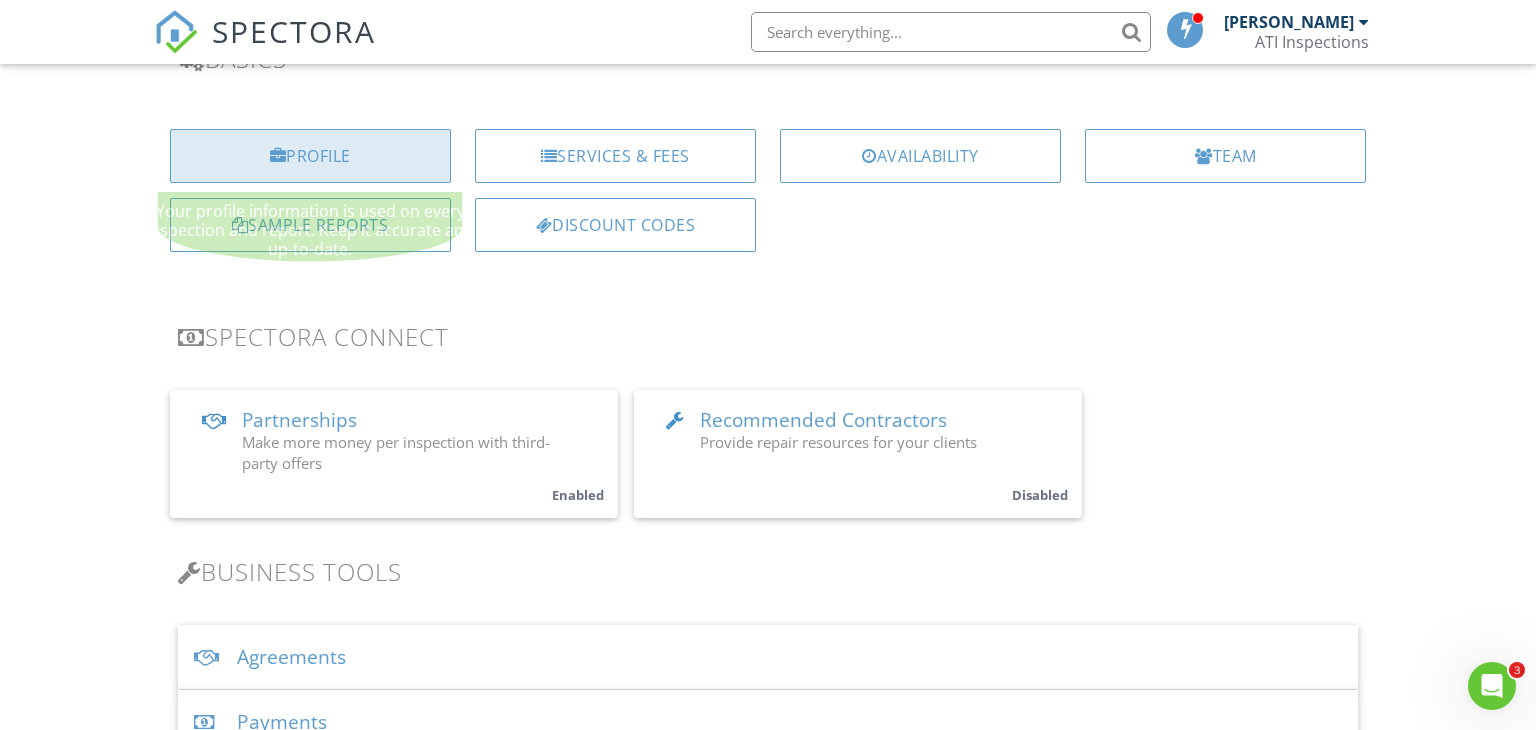 click on "Profile" at bounding box center (310, 156) 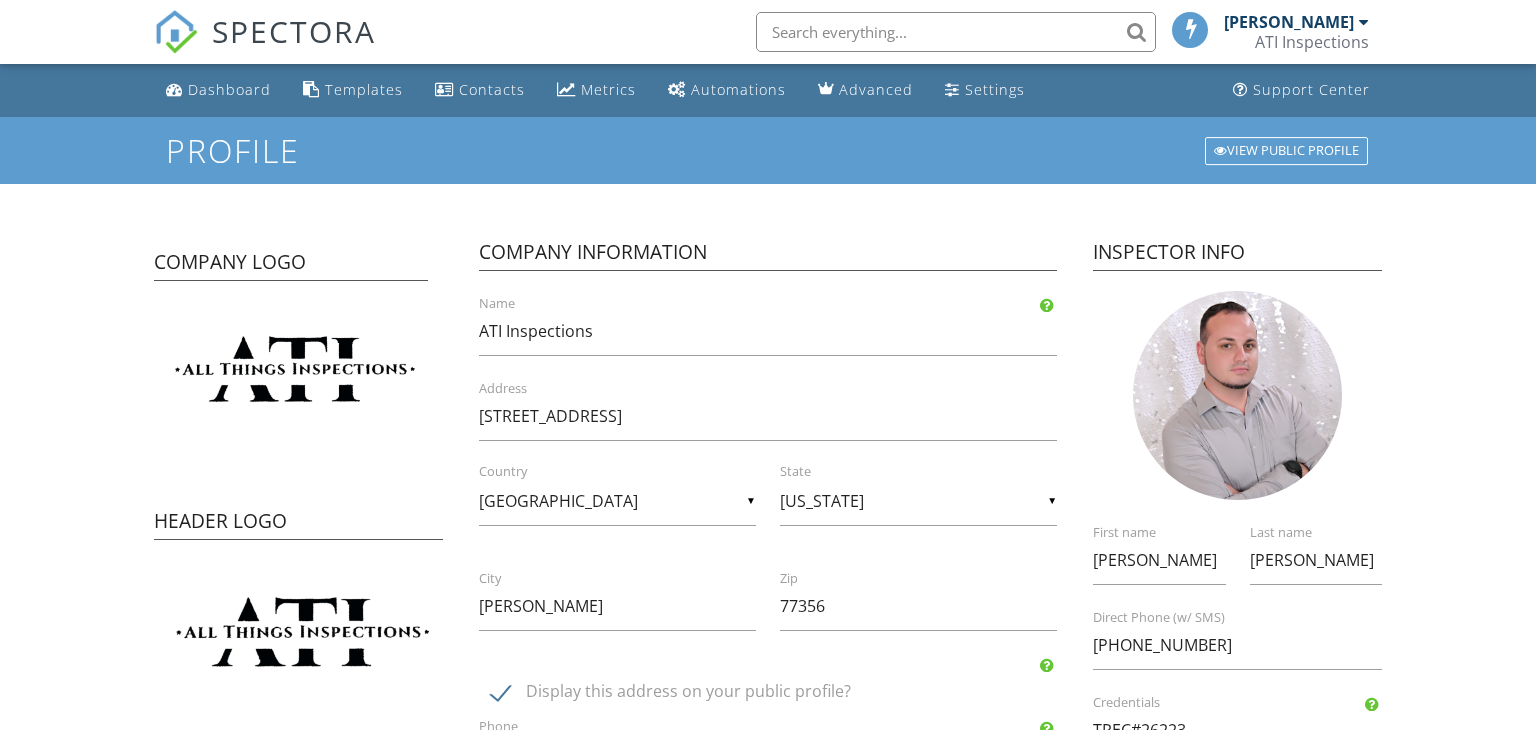 scroll, scrollTop: 0, scrollLeft: 0, axis: both 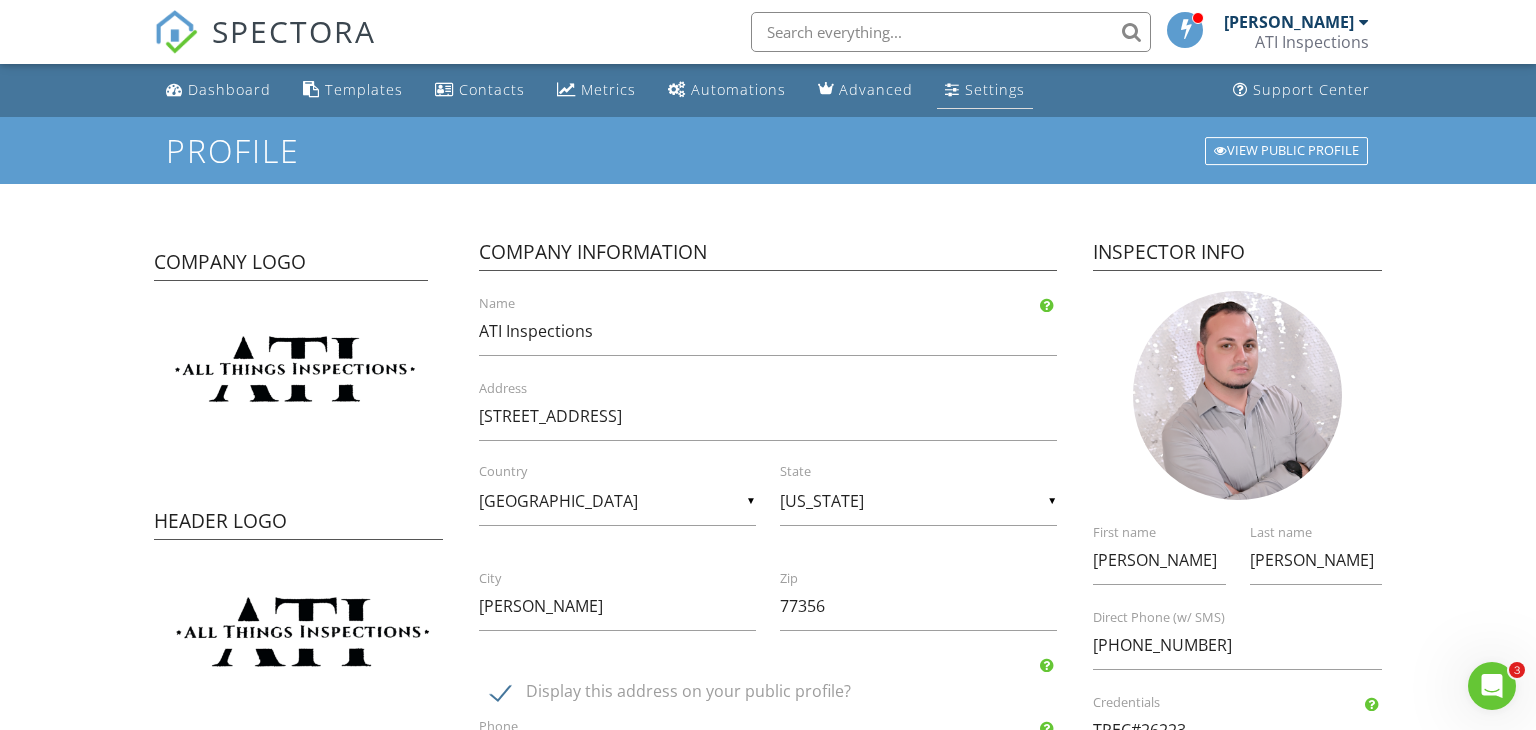 click at bounding box center (952, 89) 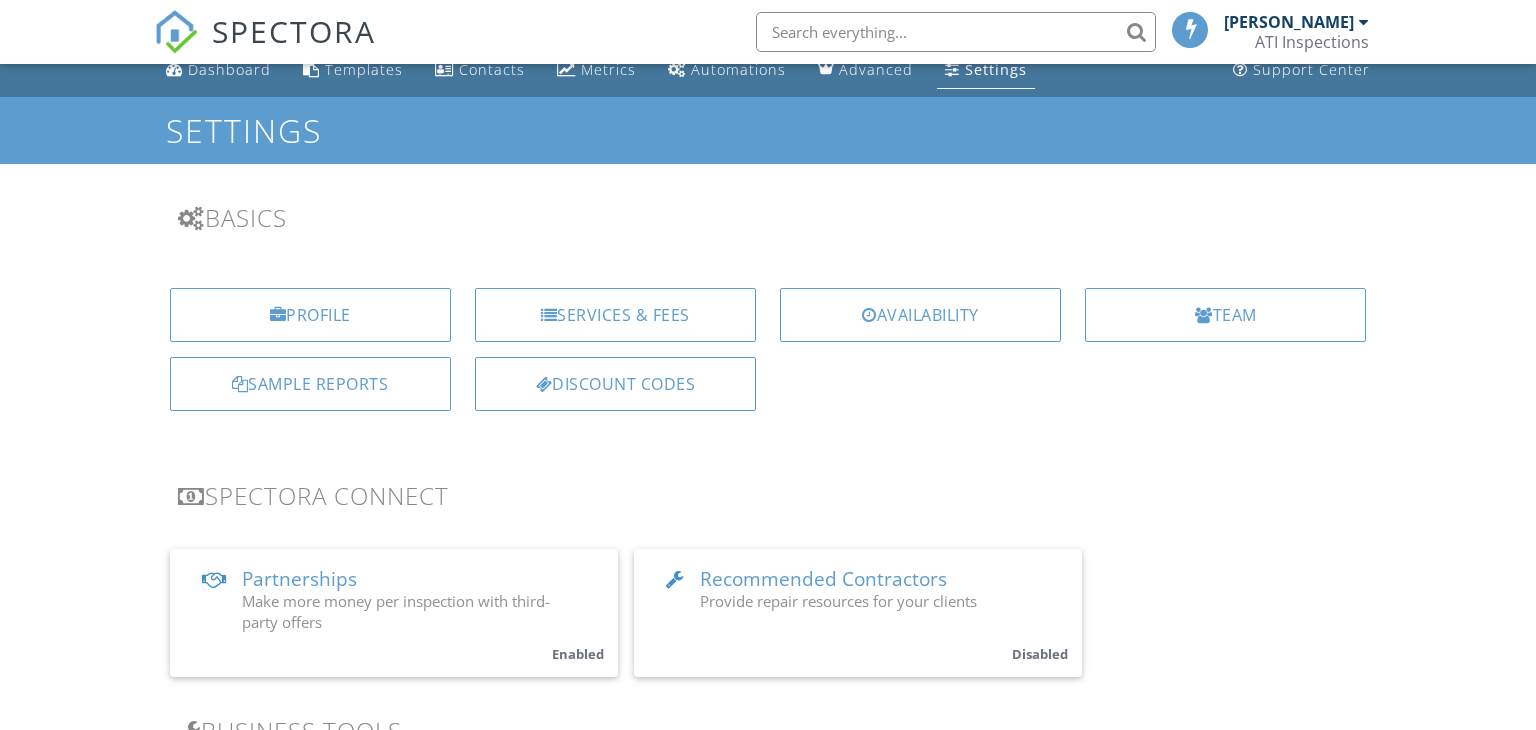 scroll, scrollTop: 226, scrollLeft: 0, axis: vertical 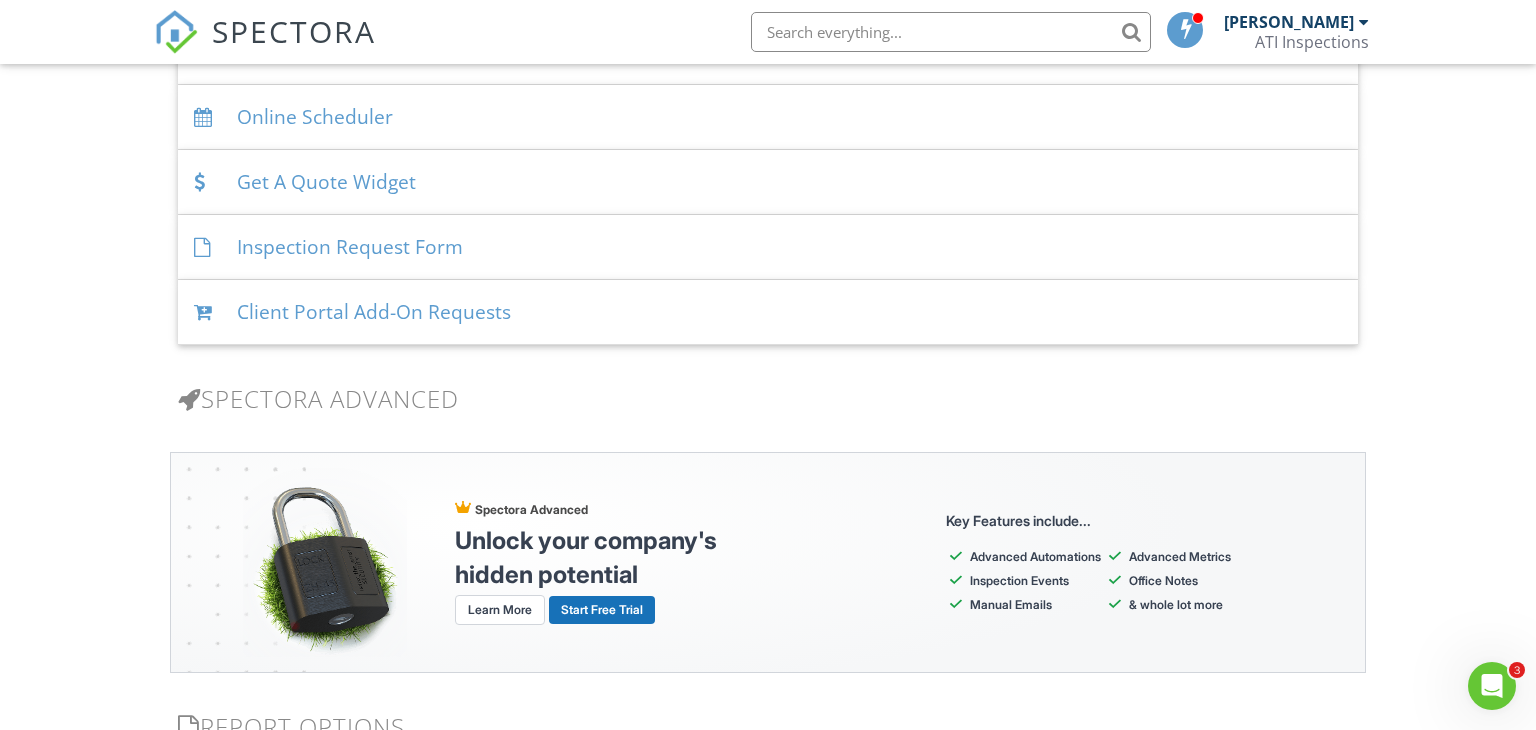 click on "Client Portal Add-On Requests" at bounding box center (768, 312) 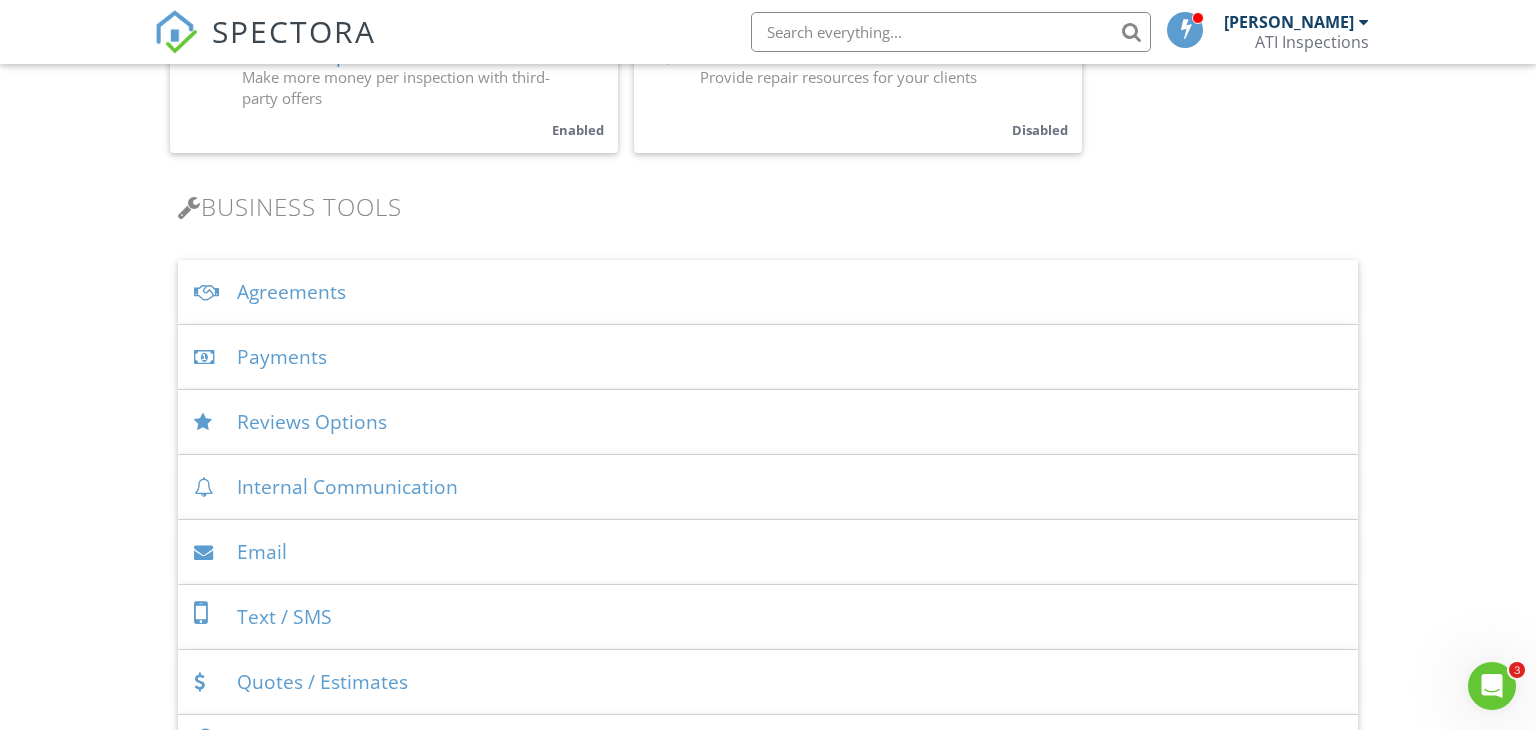 scroll, scrollTop: 542, scrollLeft: 0, axis: vertical 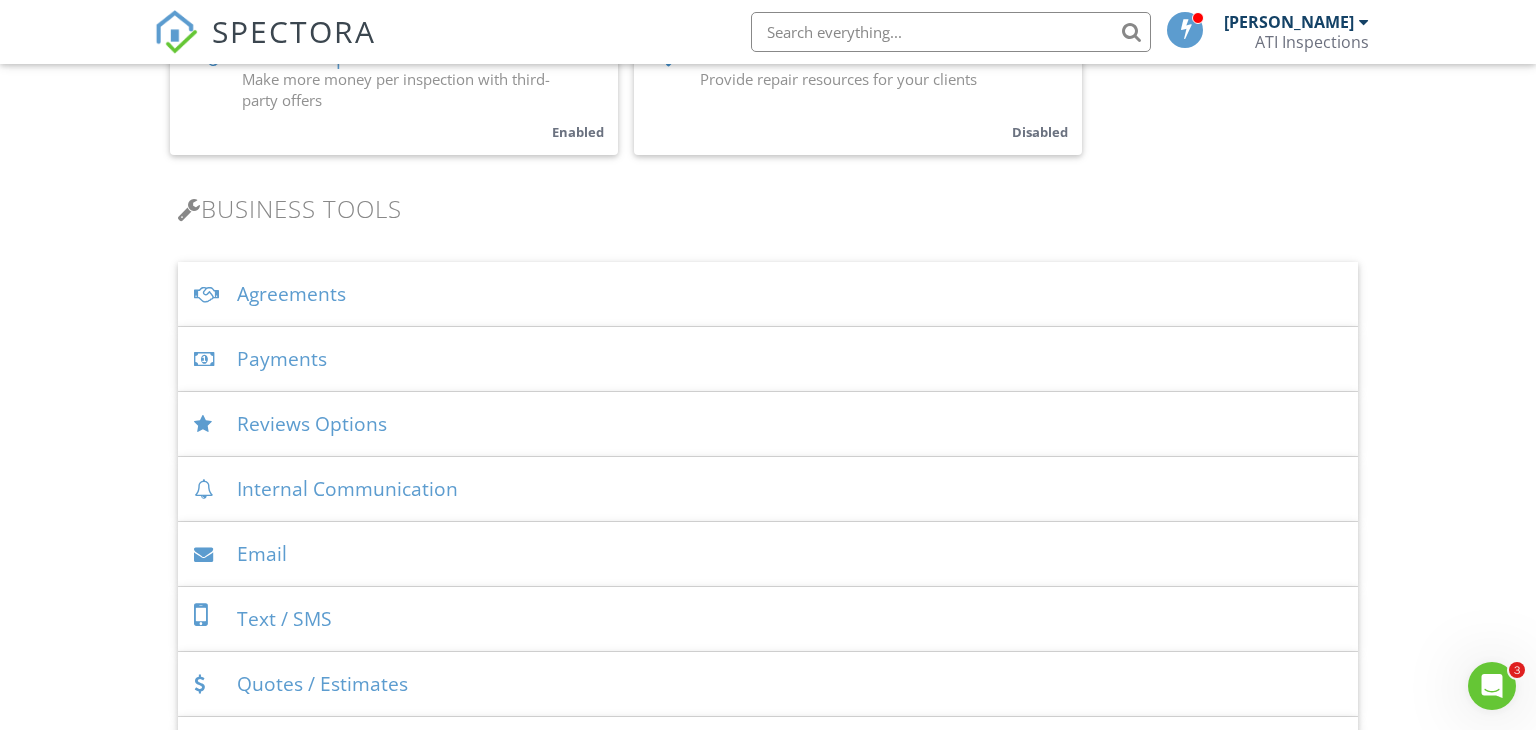click on "Reviews Options" at bounding box center [768, 424] 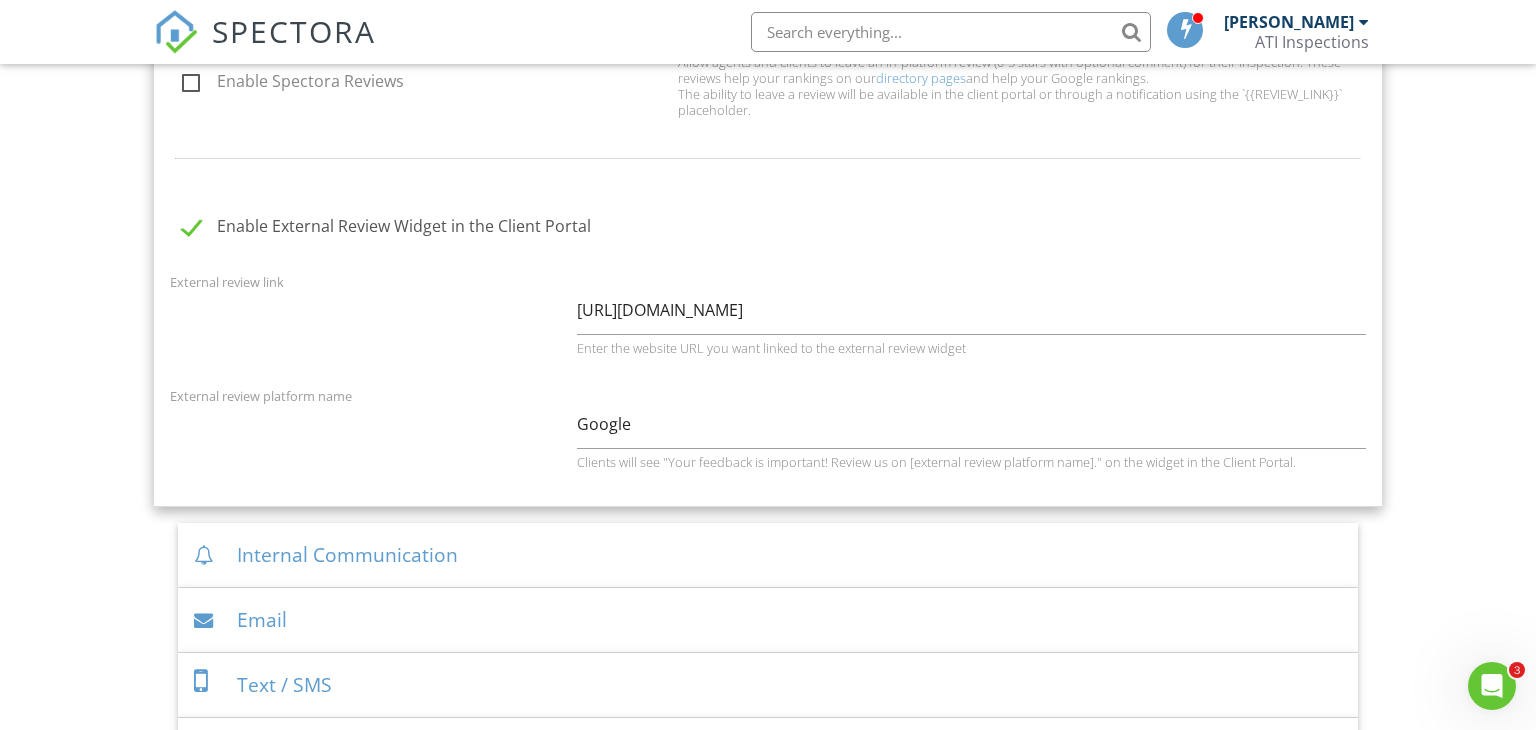 scroll, scrollTop: 1052, scrollLeft: 0, axis: vertical 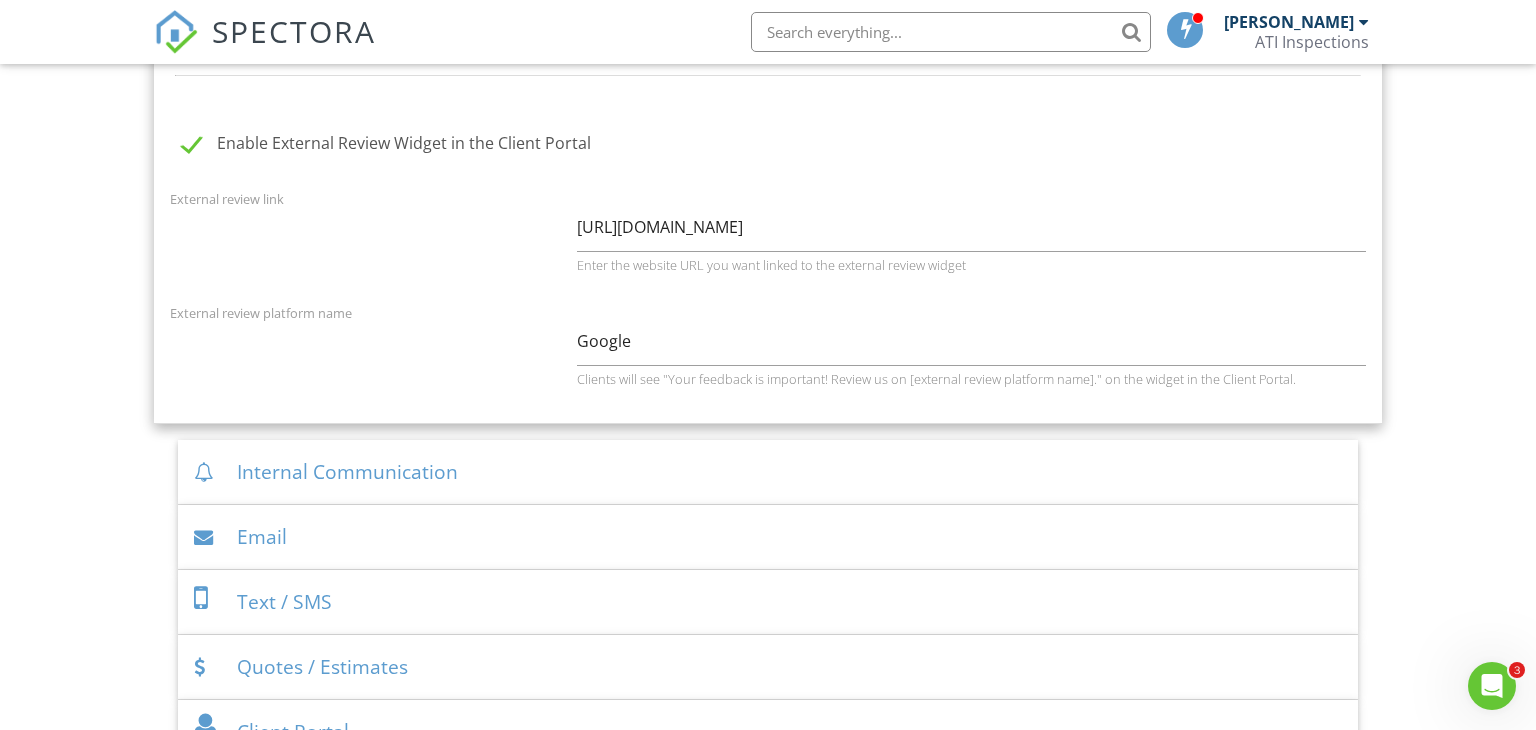 click on "Internal Communication" at bounding box center (768, 472) 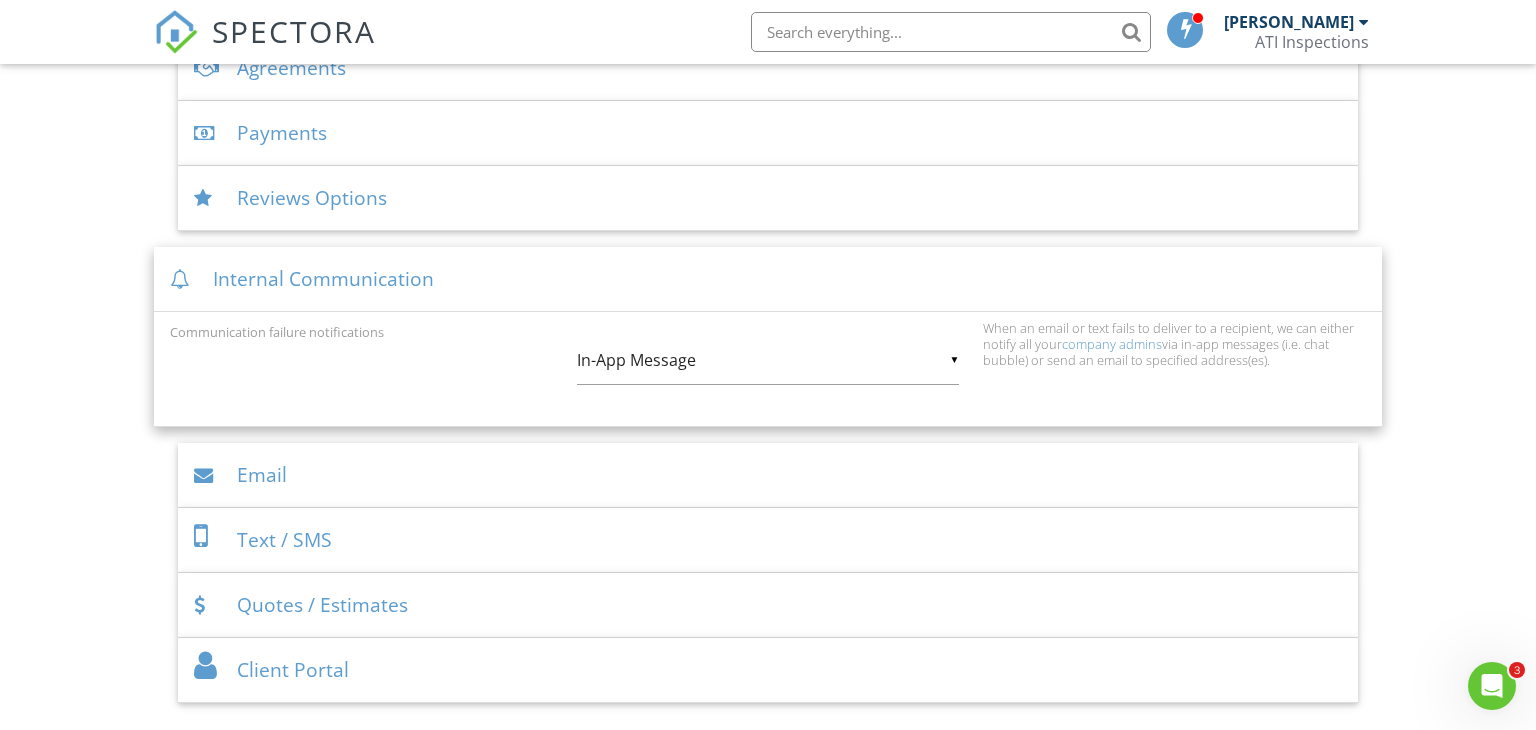 click on "Email" at bounding box center [768, 475] 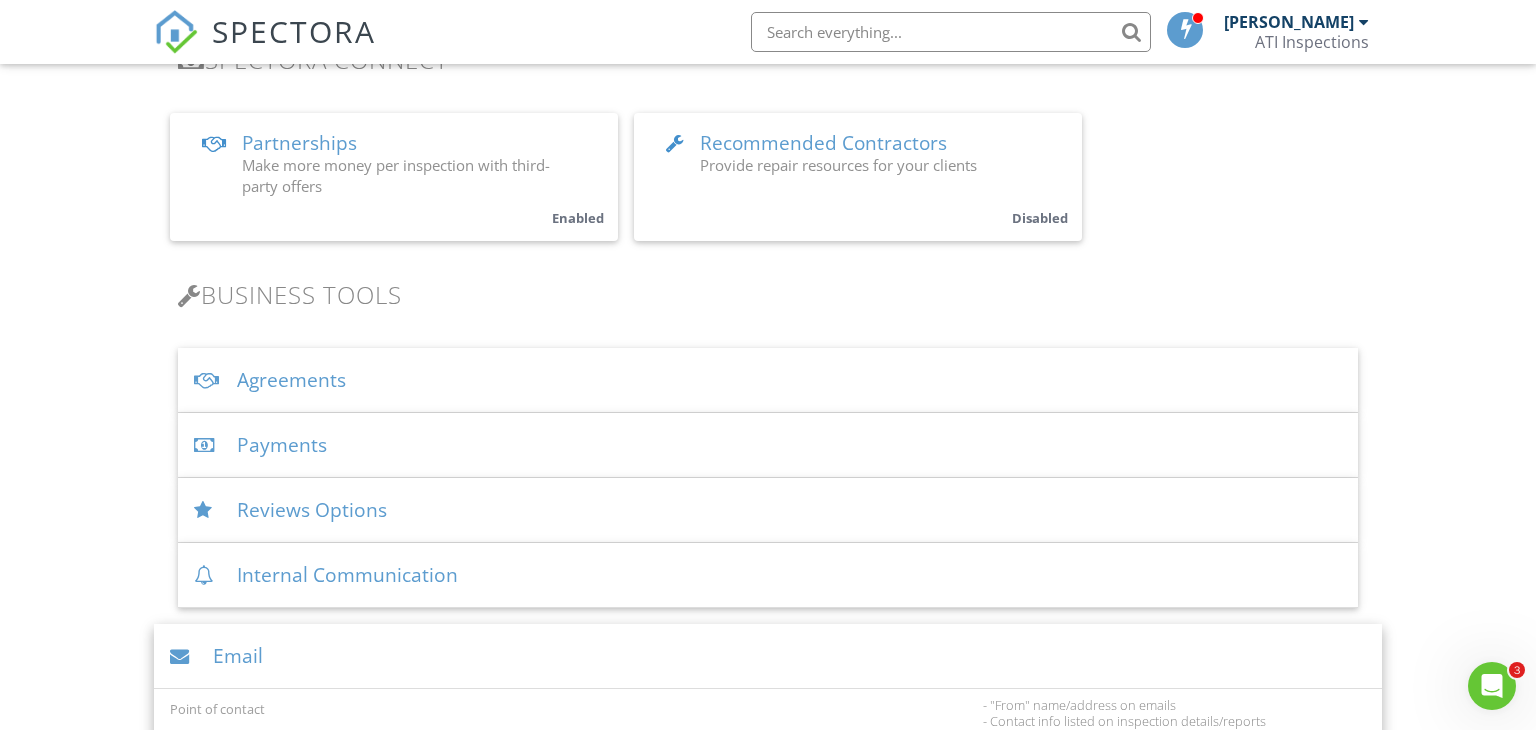 scroll, scrollTop: 0, scrollLeft: 0, axis: both 